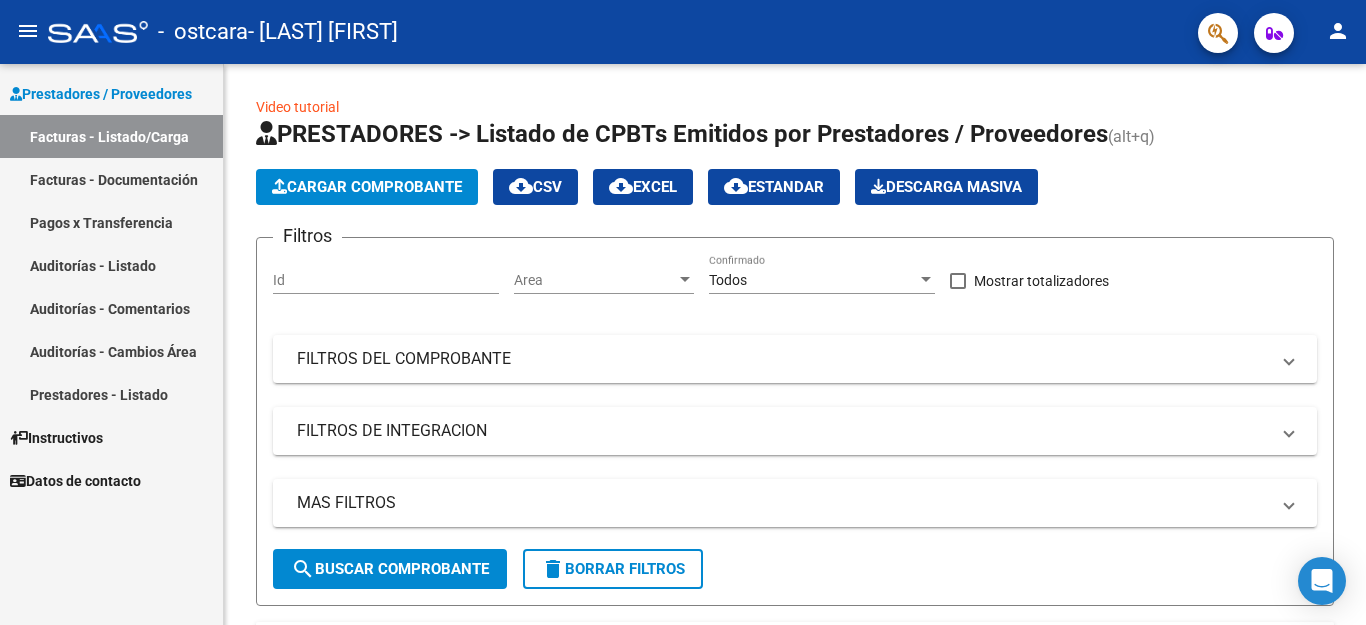 scroll, scrollTop: 0, scrollLeft: 0, axis: both 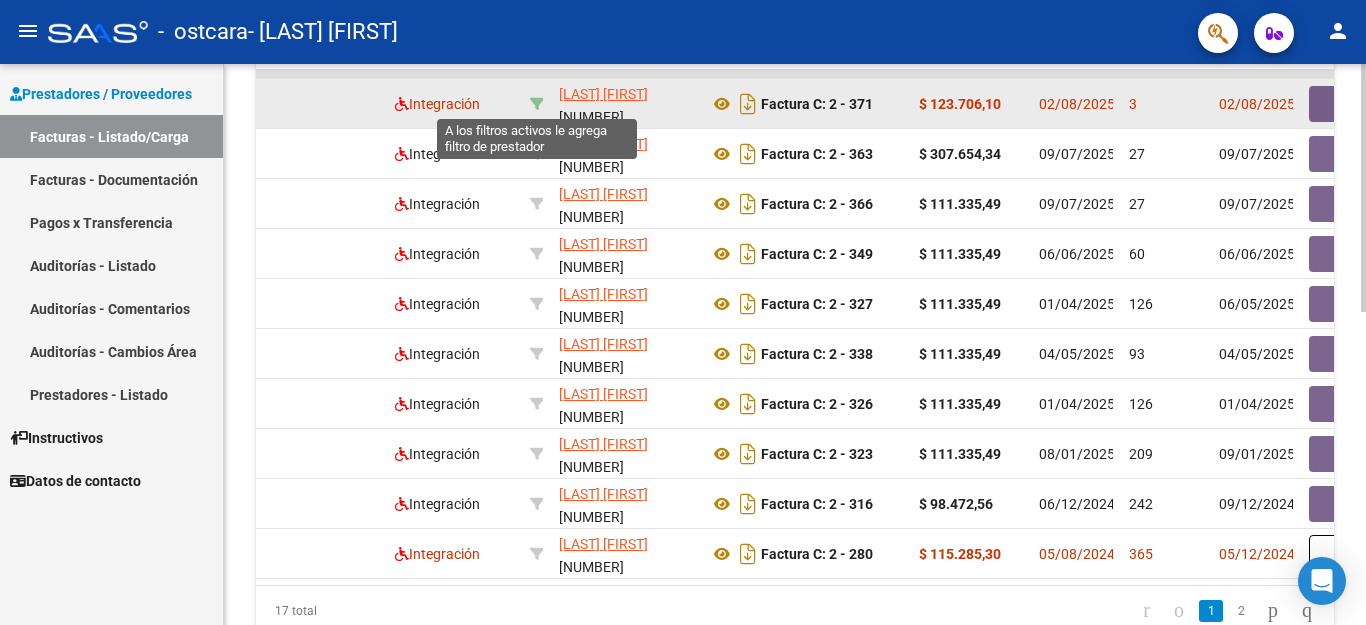 click 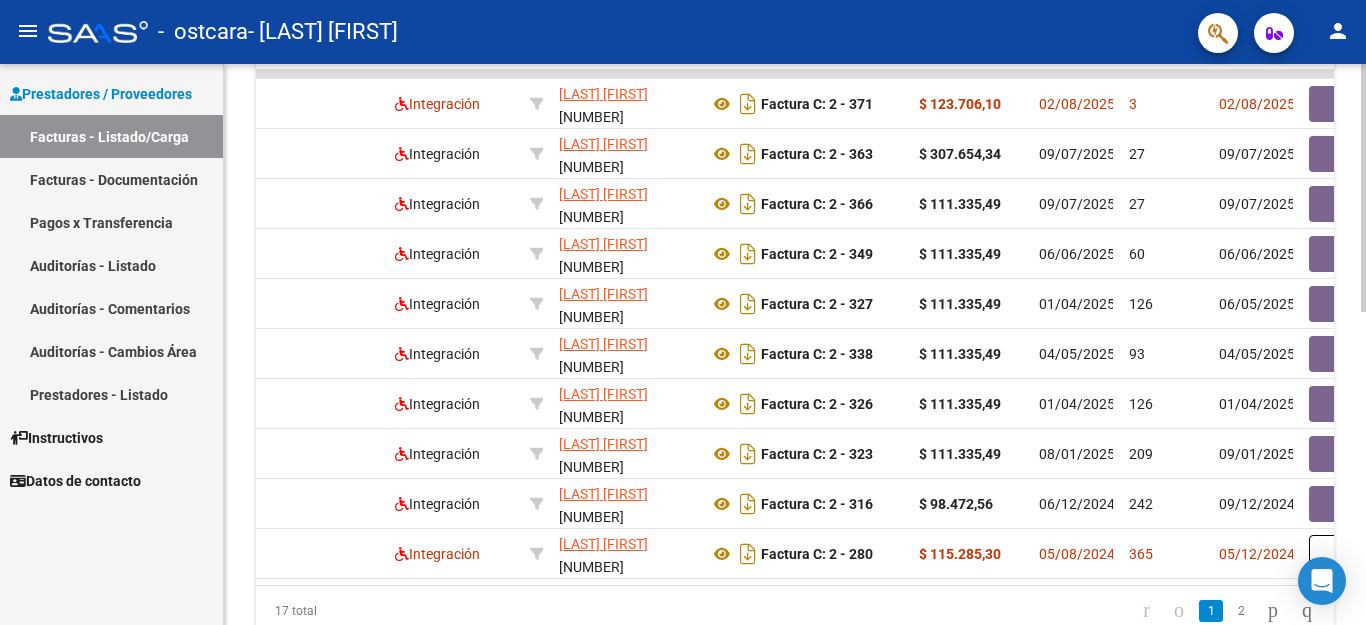 click 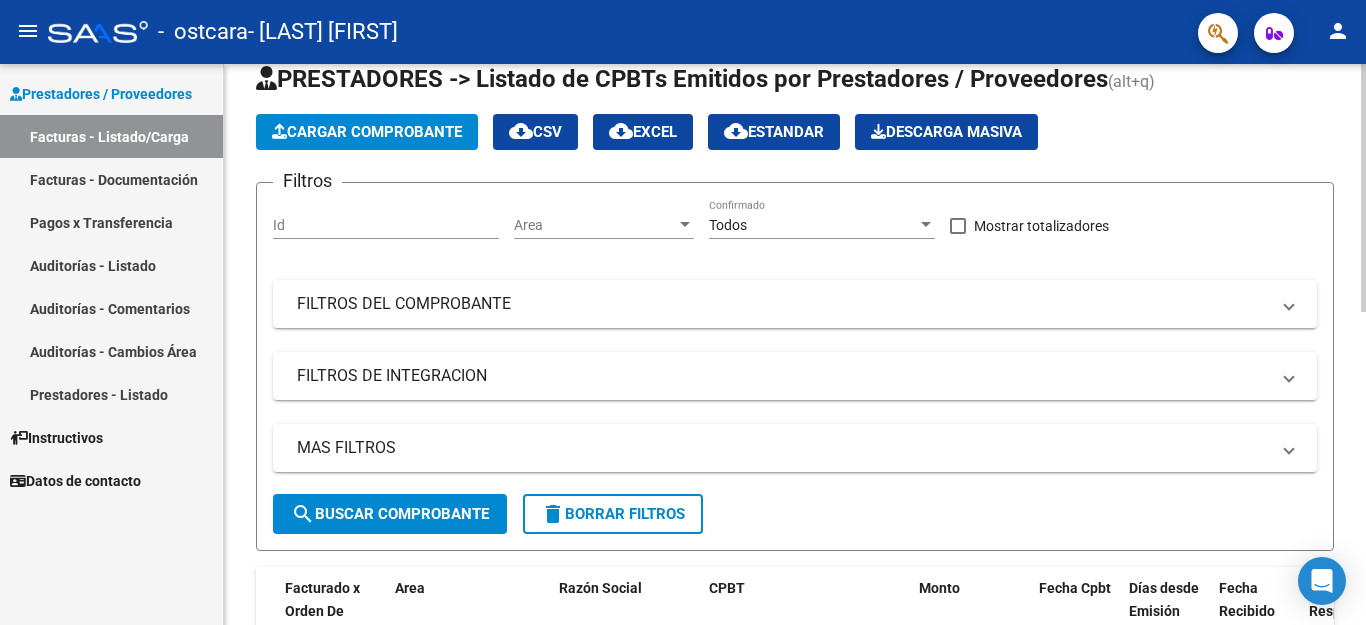 click 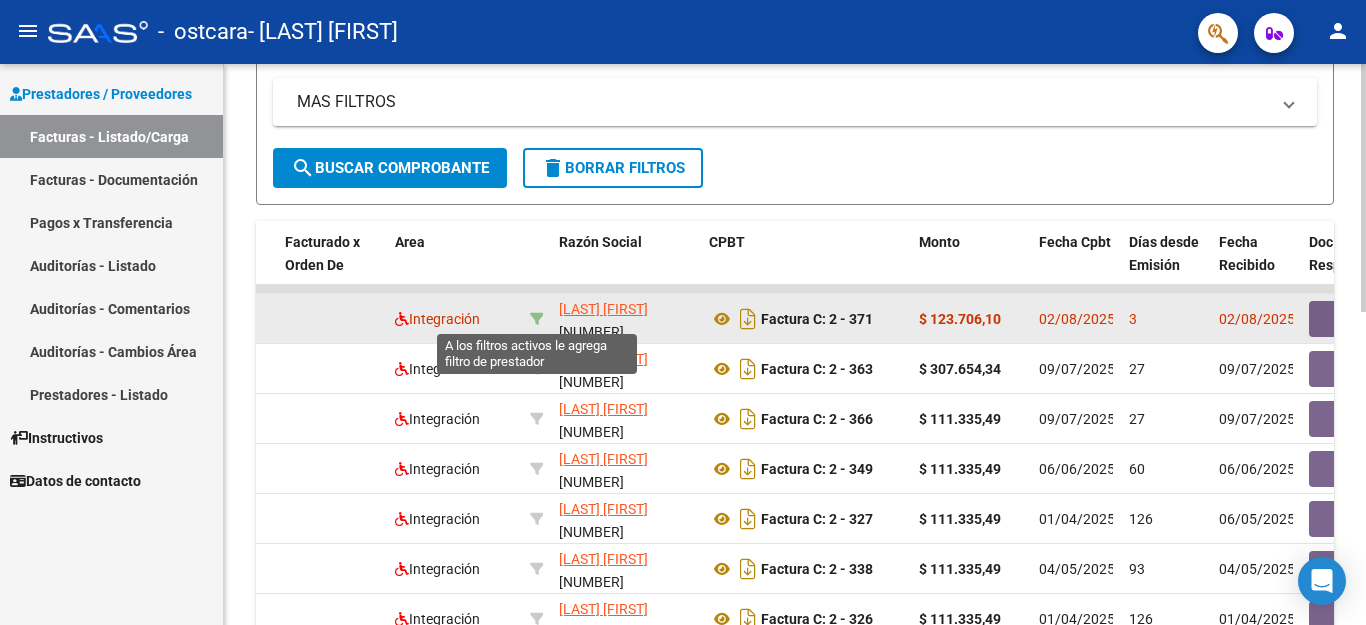 click 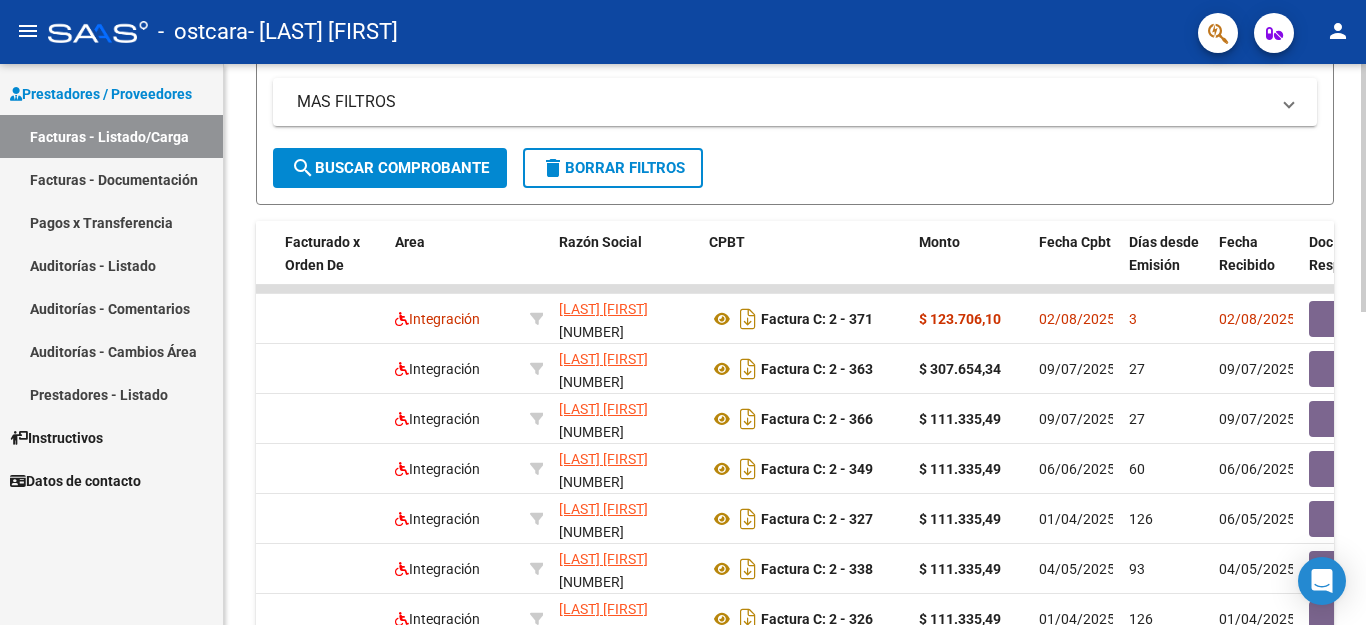 scroll, scrollTop: 708, scrollLeft: 0, axis: vertical 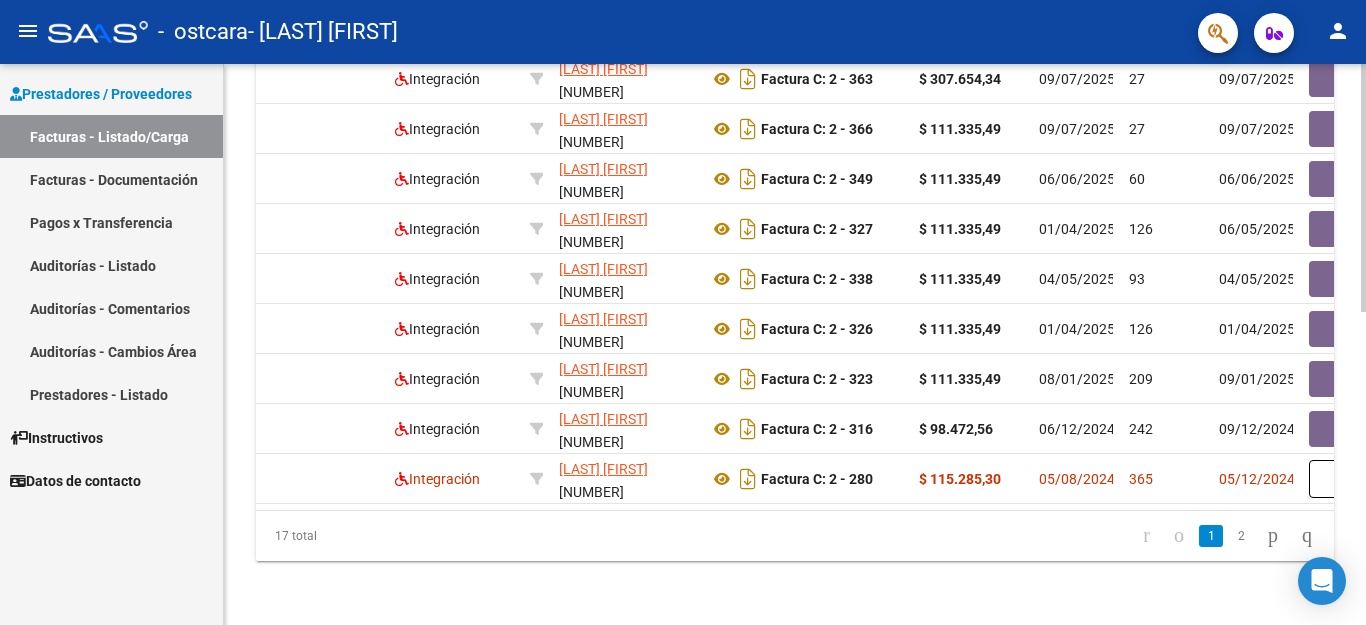 click 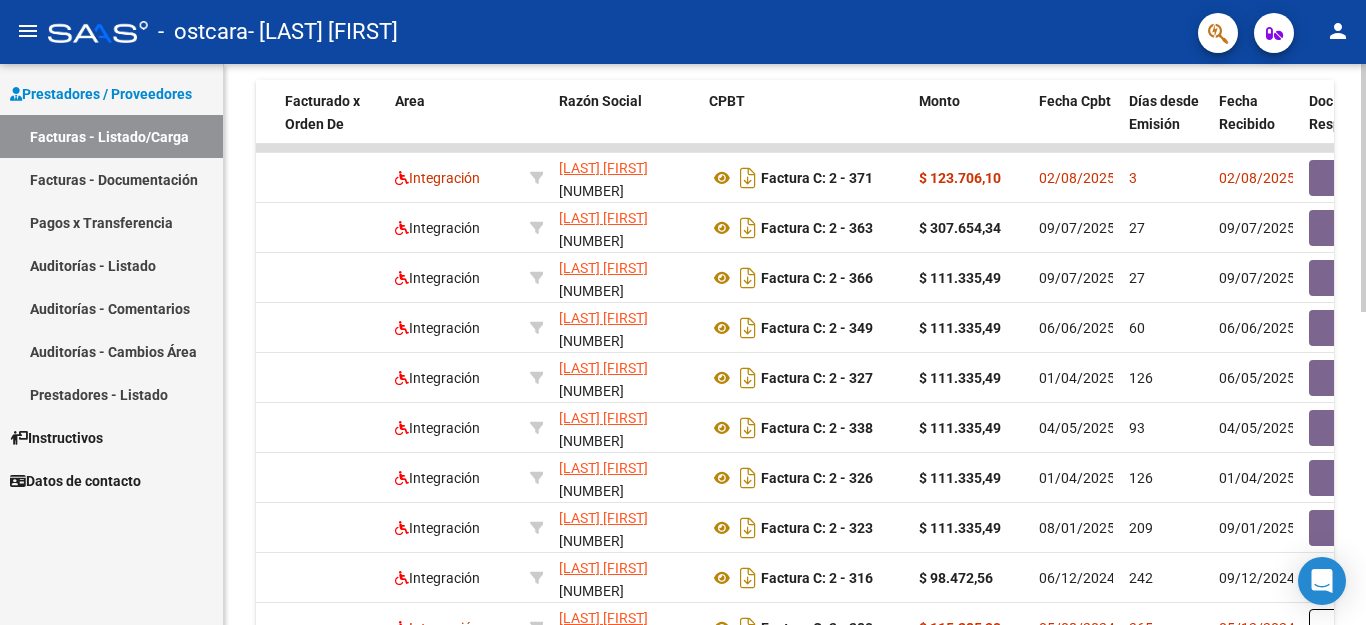 click 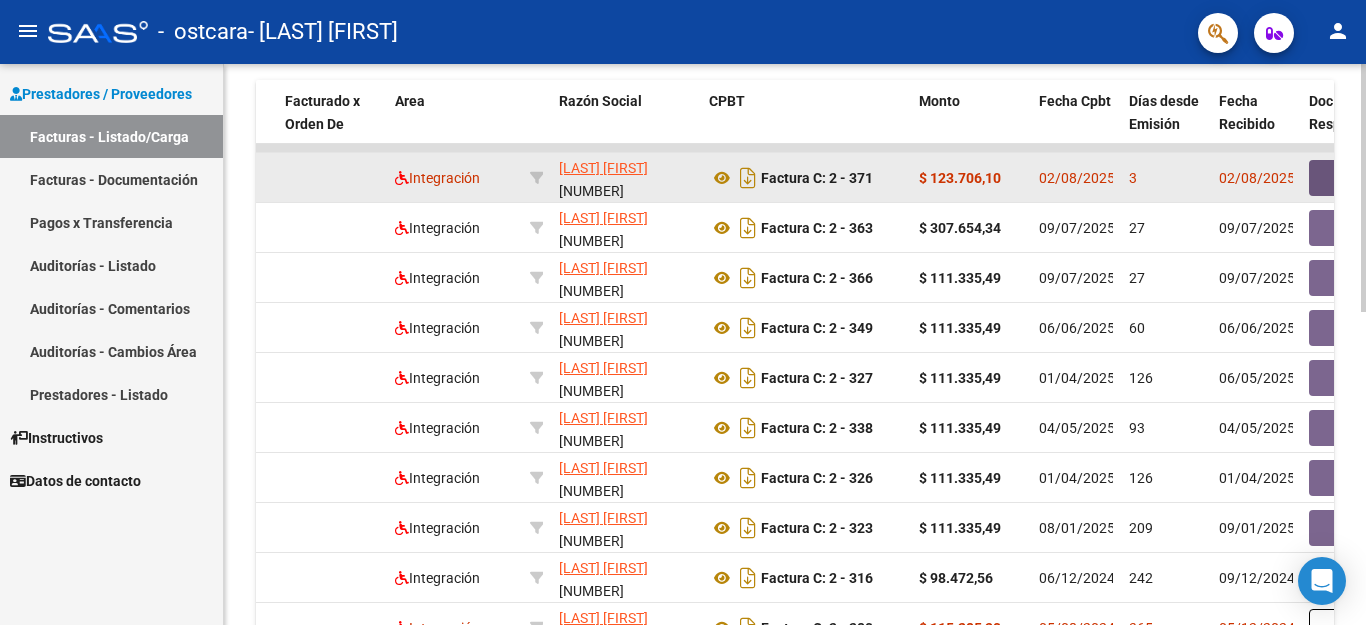 click 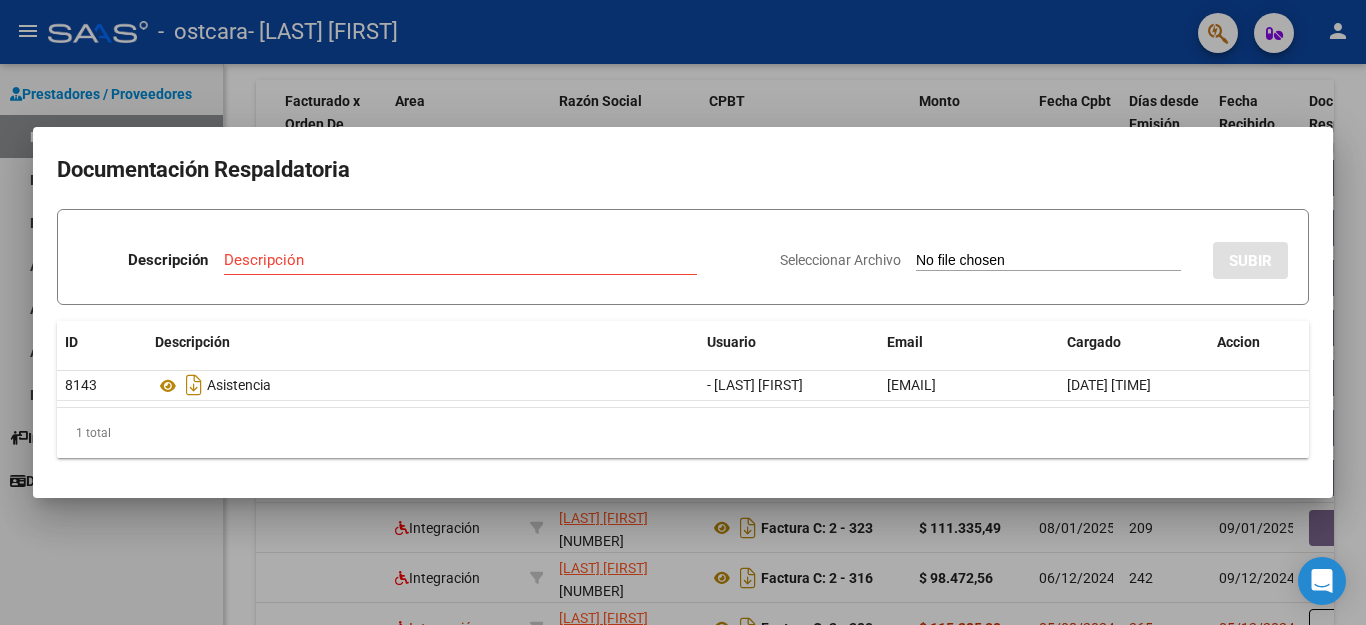 click at bounding box center [683, 312] 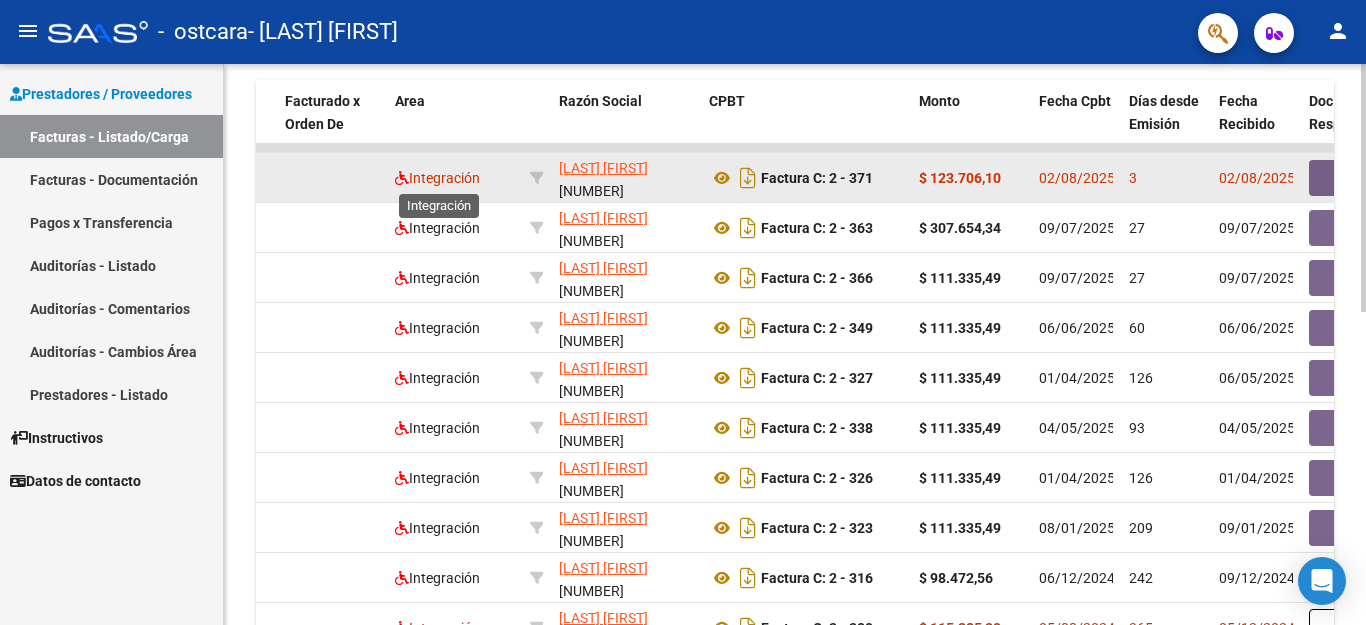 click on "Integración" 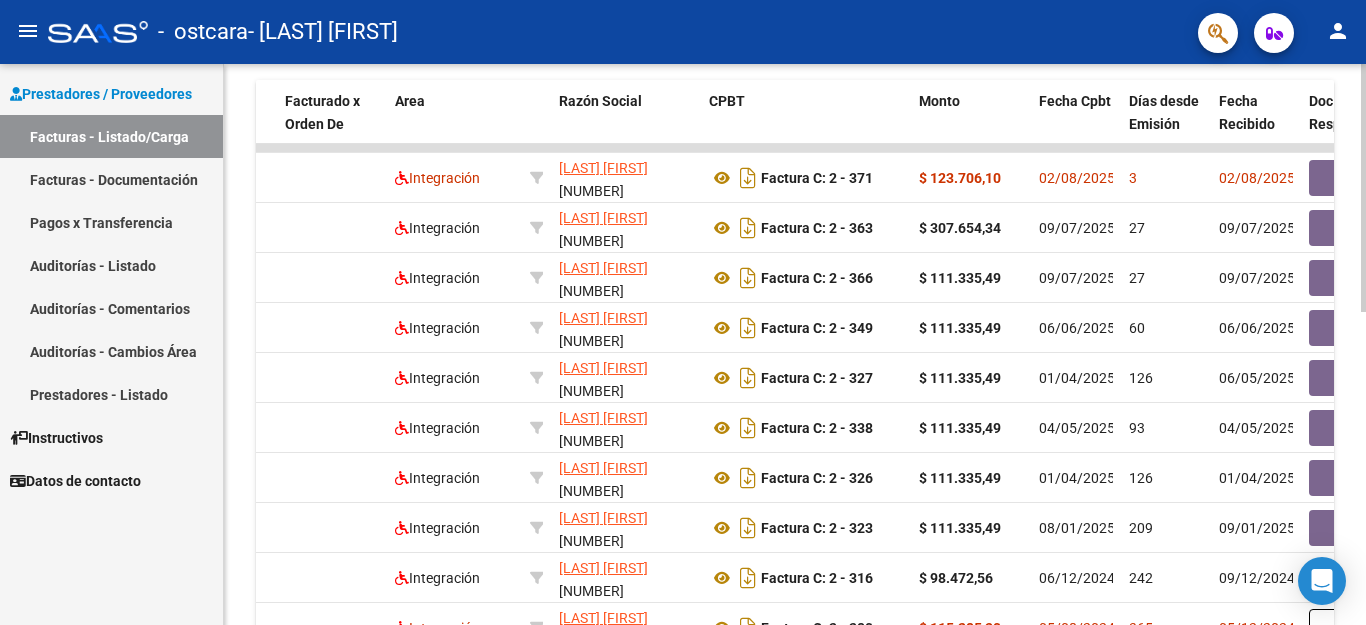 click 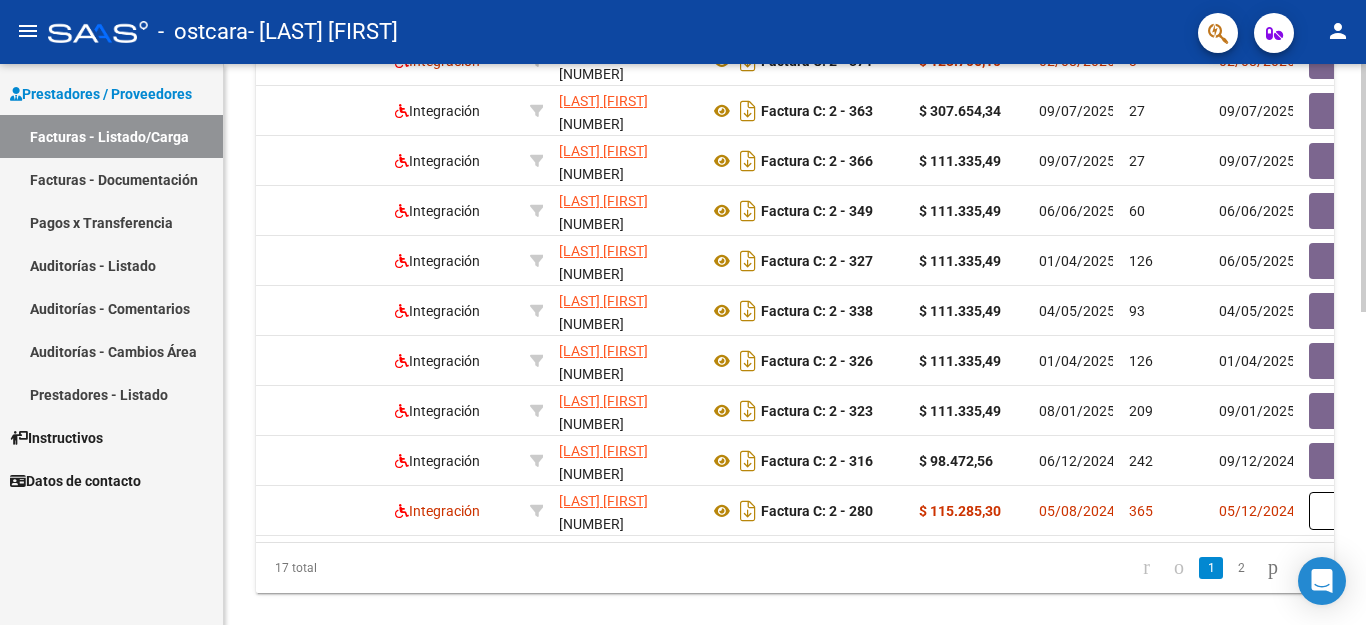 scroll, scrollTop: 0, scrollLeft: 0, axis: both 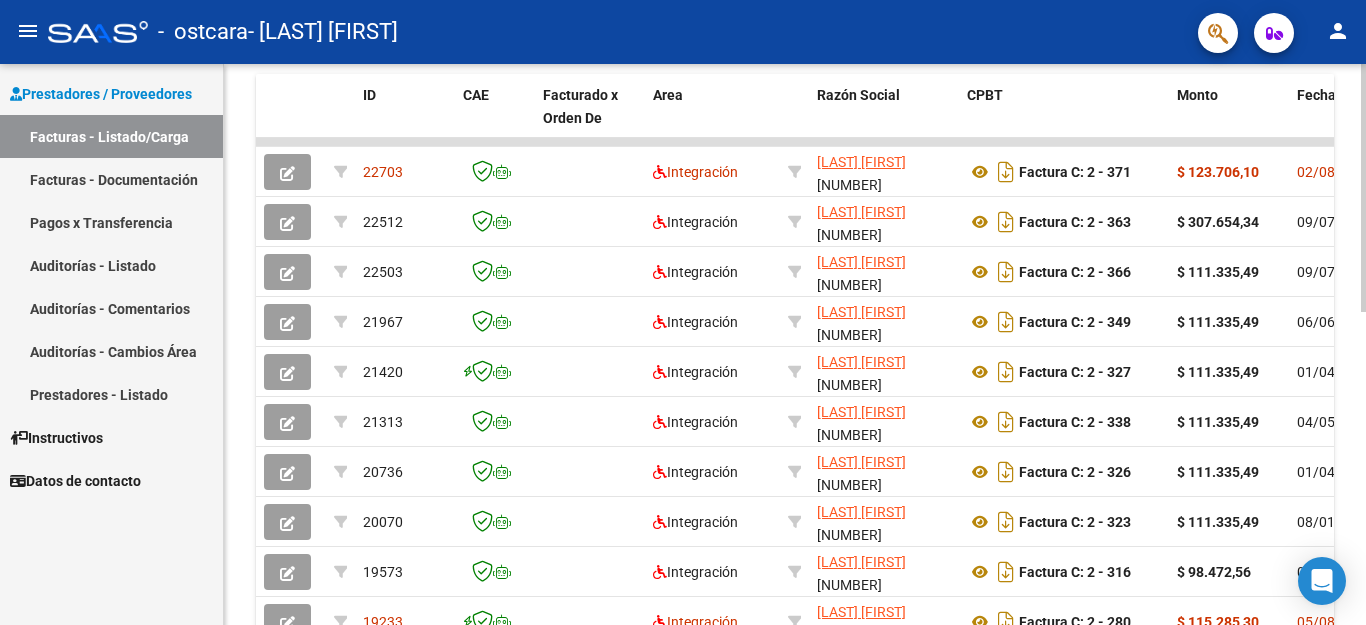 click 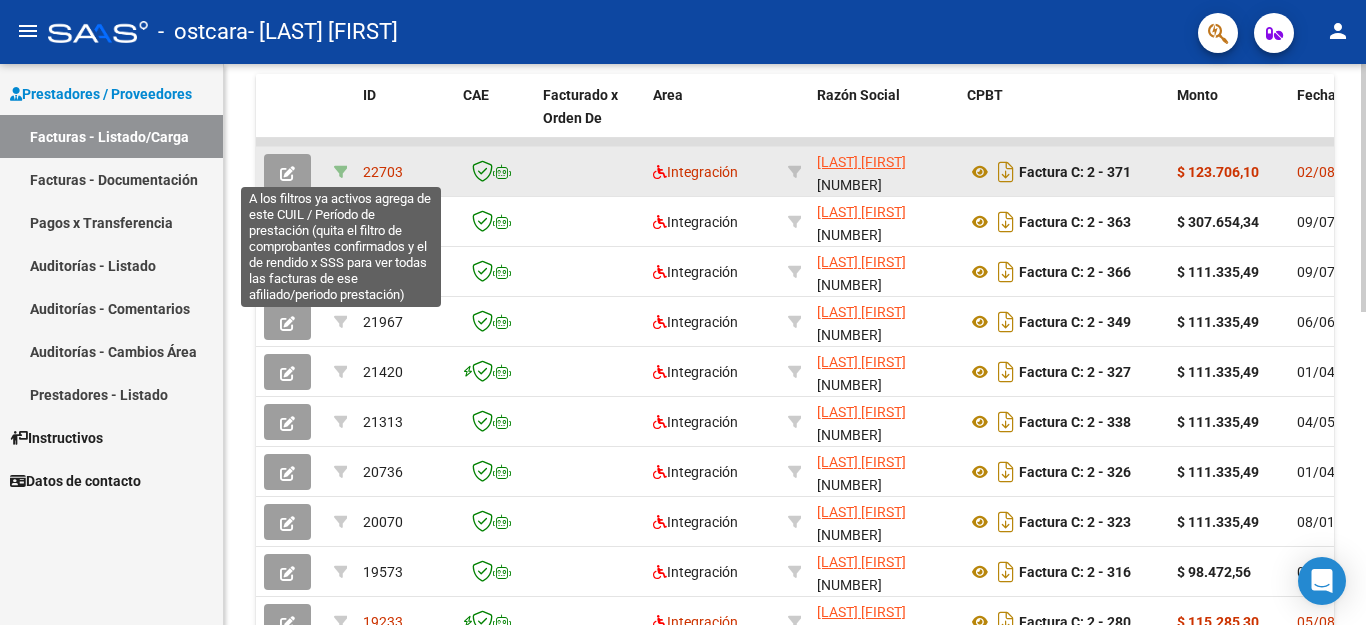 click 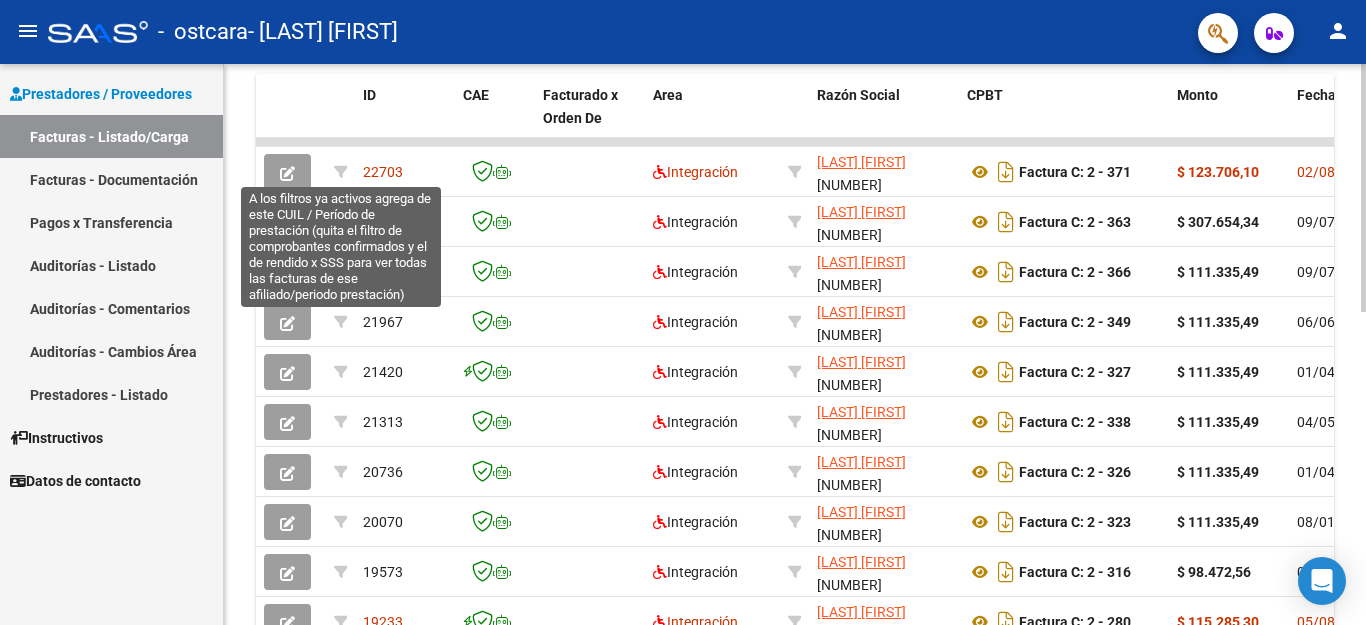 type on "202507" 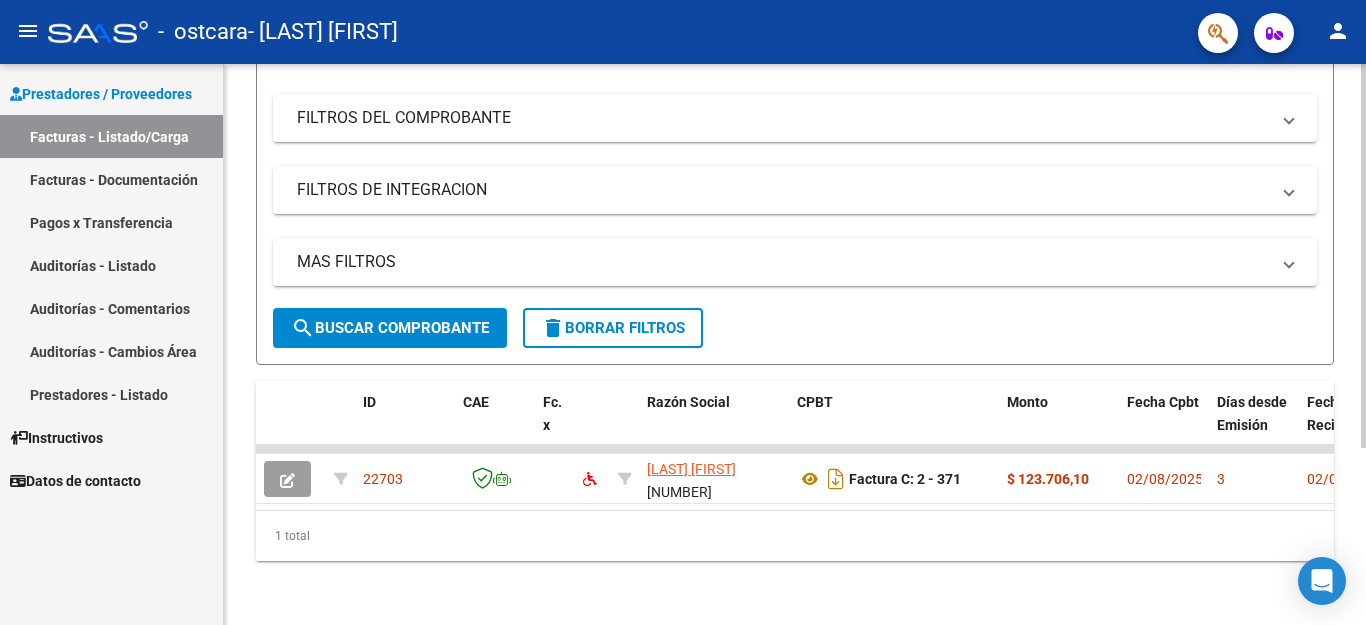 scroll, scrollTop: 258, scrollLeft: 0, axis: vertical 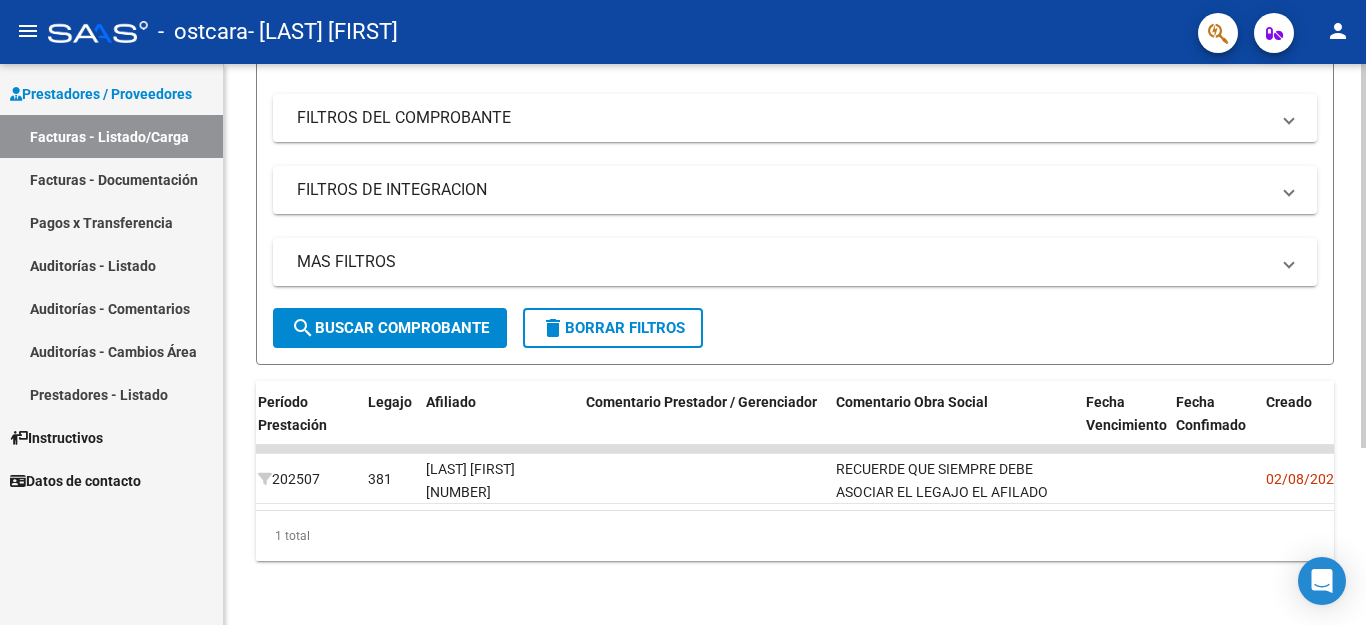 click on "22703 MUÑOZ ANA MARIA    23335966414   Factura C: 2 - 371  $ 123.706,10 02/08/2025 3 02/08/2025  202507  381 BELTRAME GAEL NICOLAS 20579913720  RECUERDE QUE SIEMPRE DEBE ASOCIAR EL LEGAJO EL AFILADO  02/08/2025 - MUÑOZ ANA MARIA ana_77_33@hotmail.com" 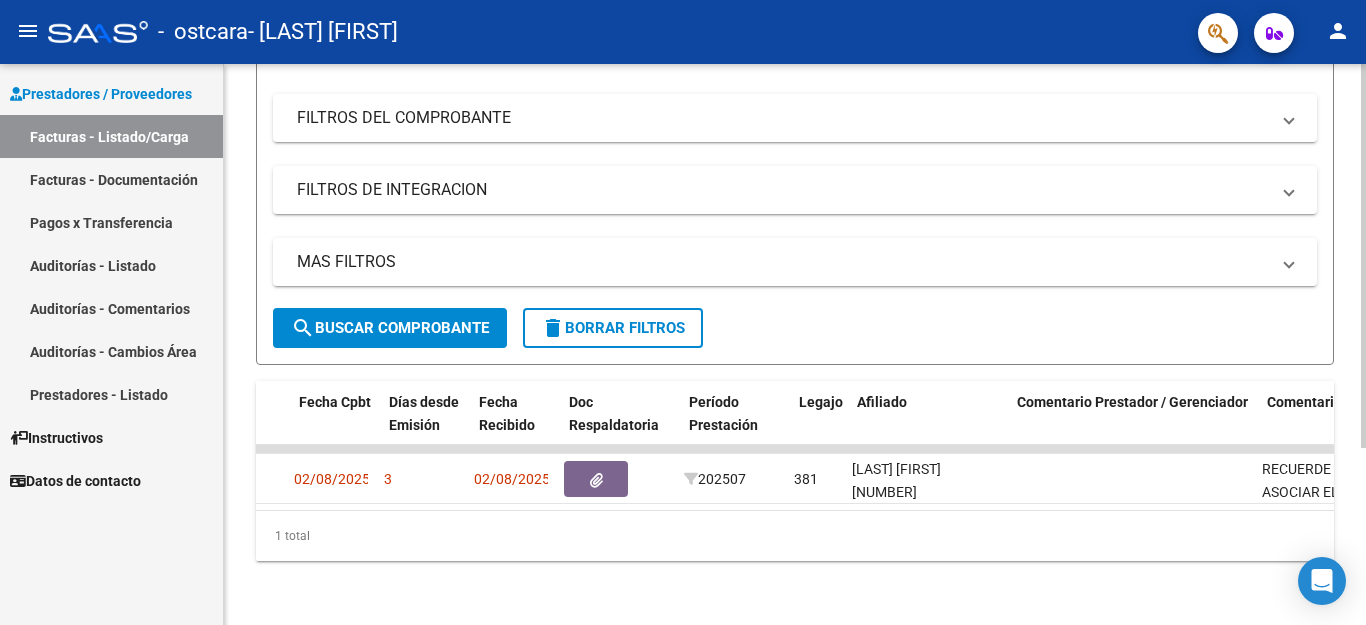 scroll, scrollTop: 0, scrollLeft: 828, axis: horizontal 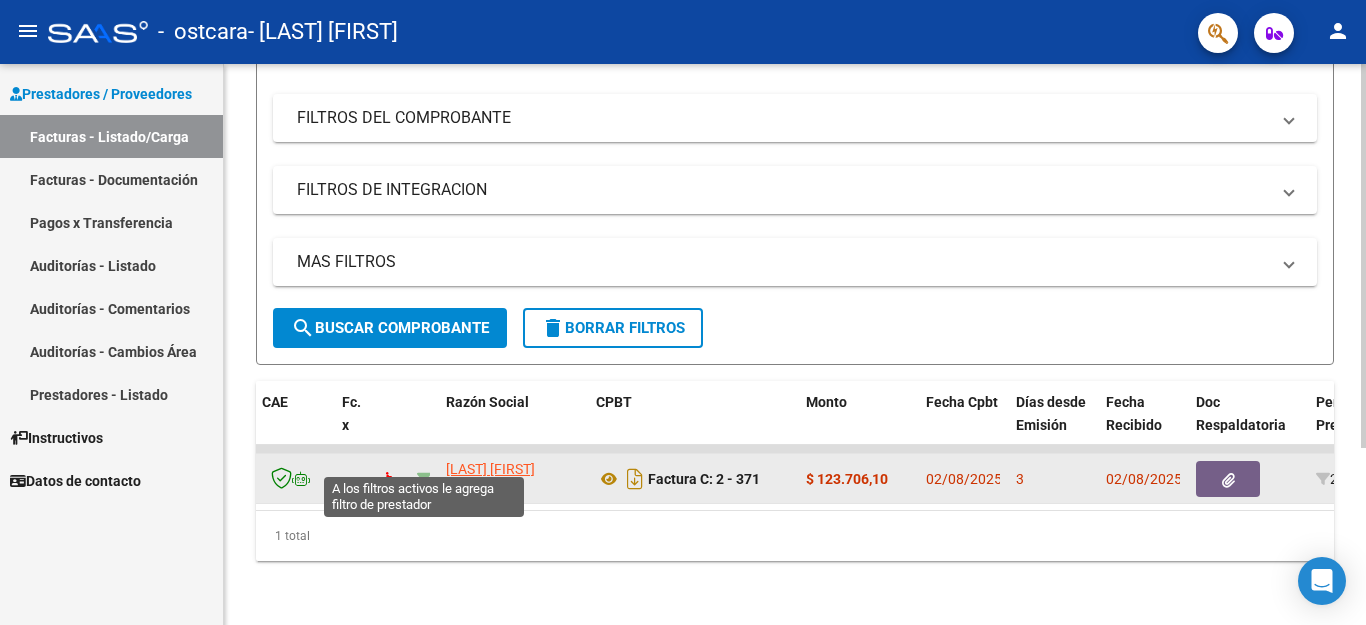 click 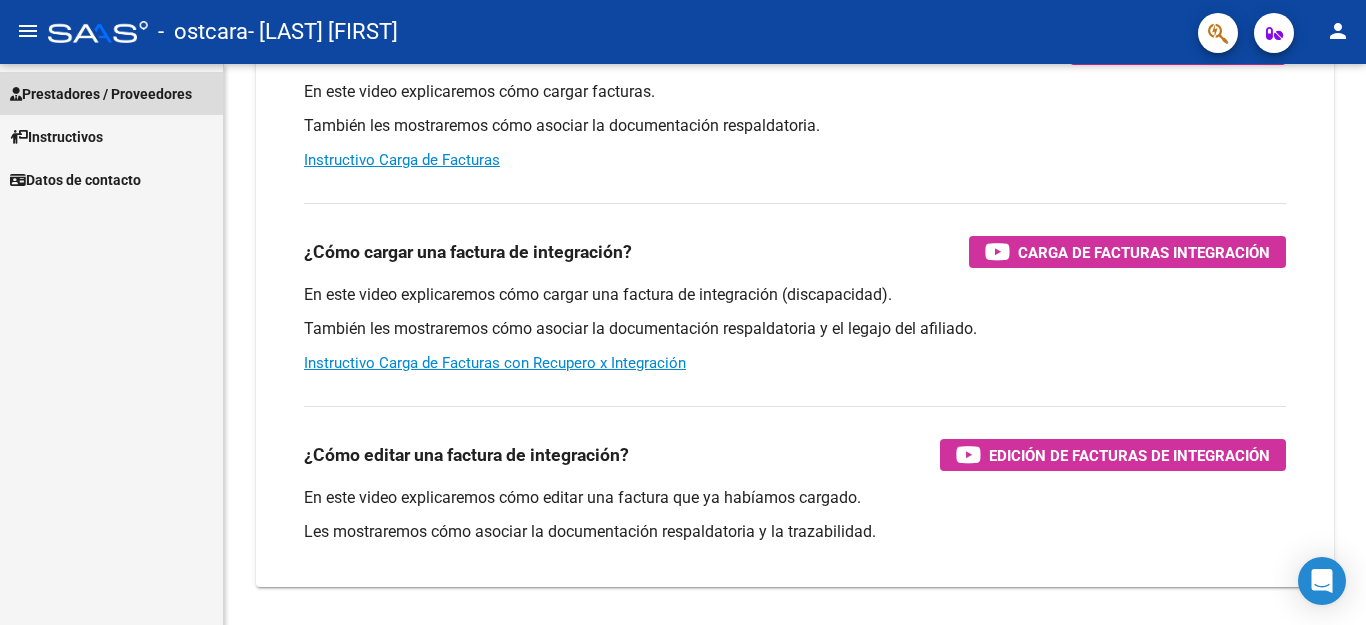 click on "Prestadores / Proveedores" at bounding box center (101, 94) 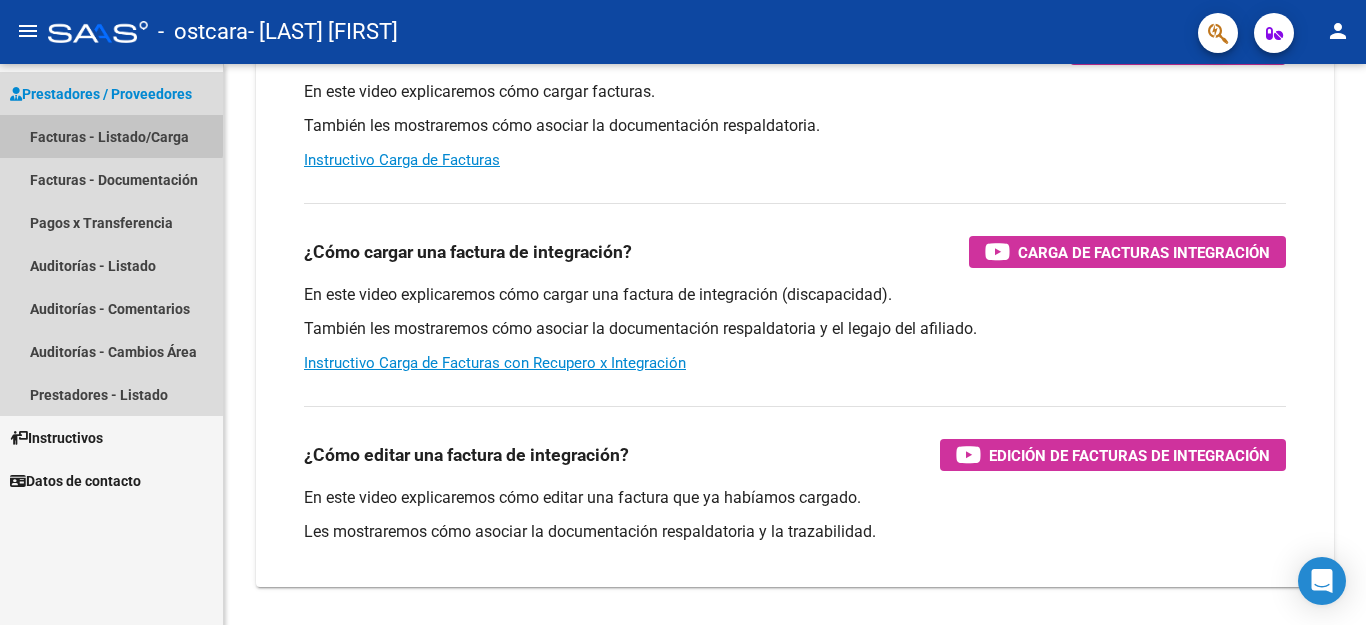 click on "Facturas - Listado/Carga" at bounding box center [111, 136] 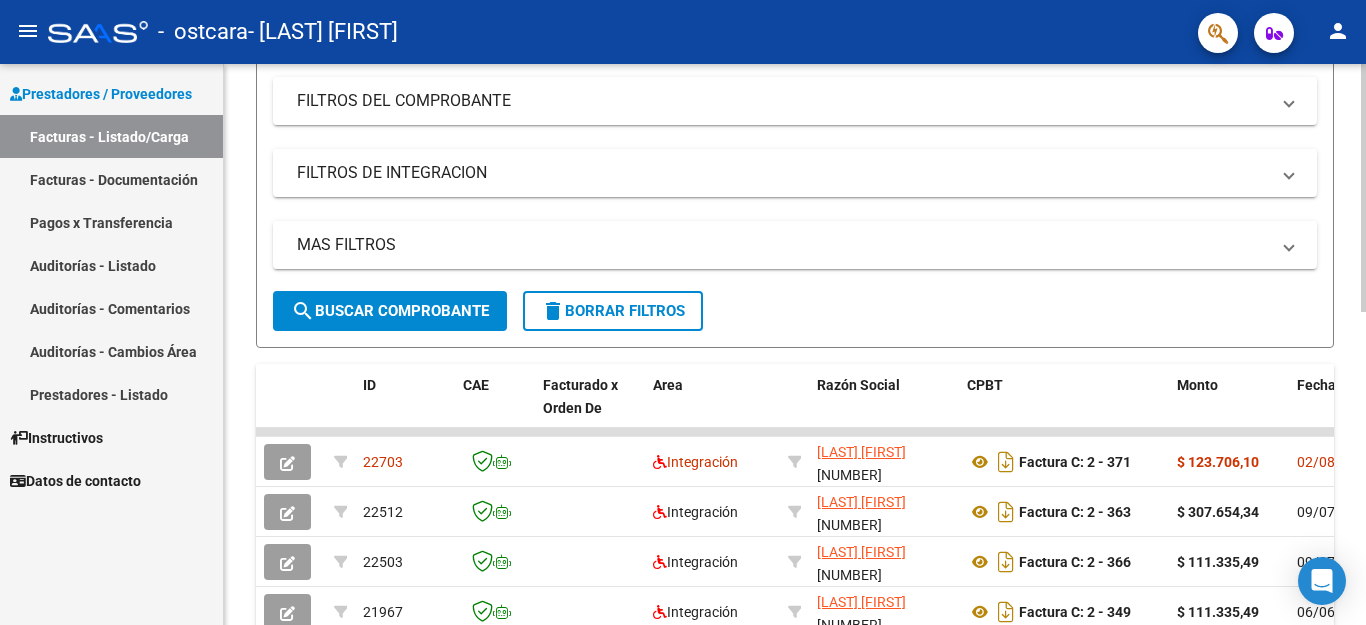 scroll, scrollTop: 470, scrollLeft: 0, axis: vertical 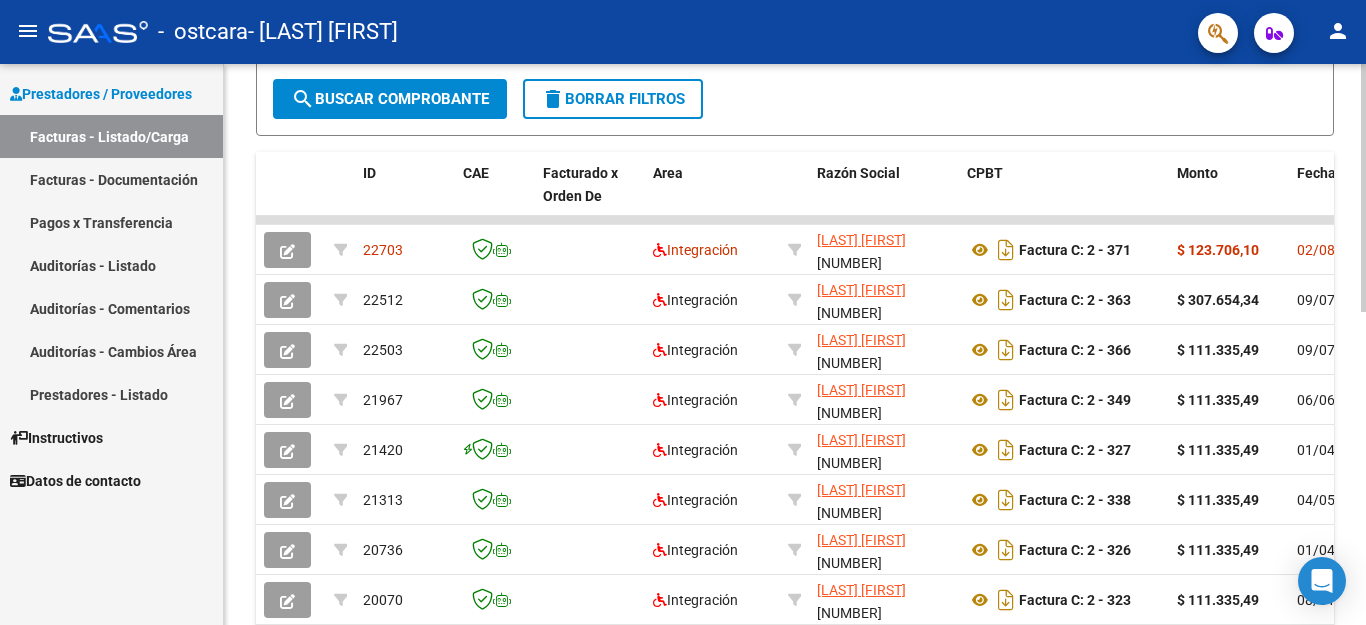 click 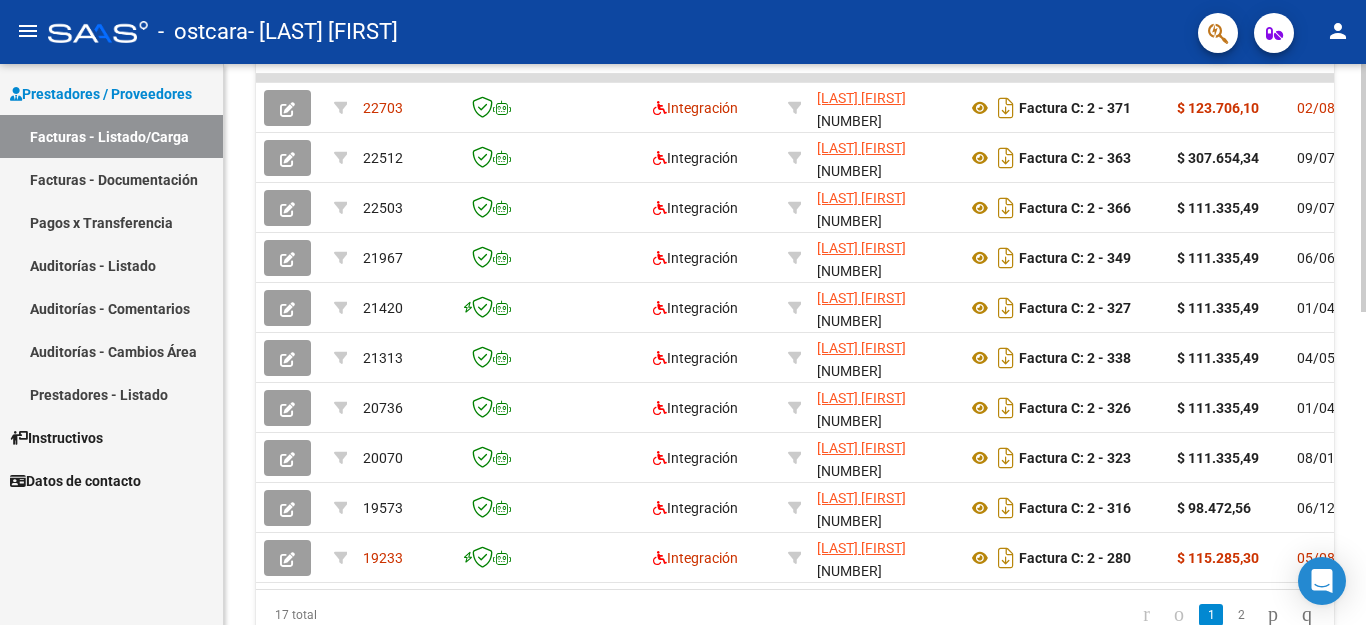 scroll, scrollTop: 621, scrollLeft: 0, axis: vertical 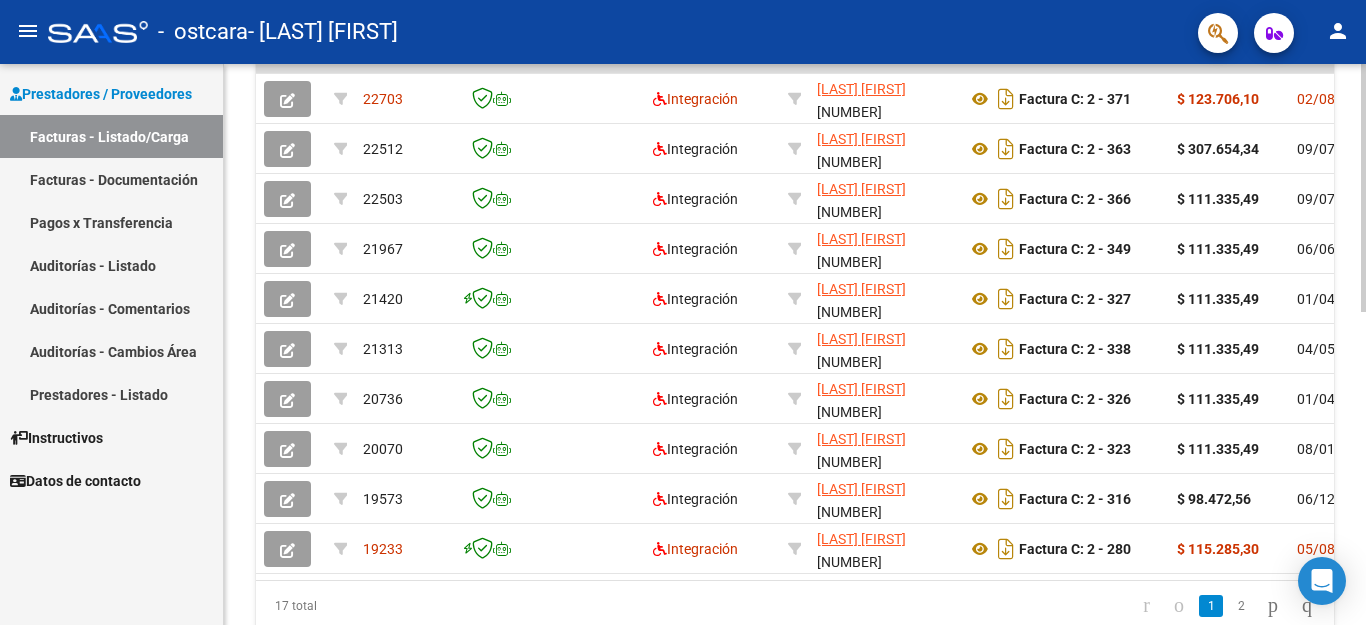 click 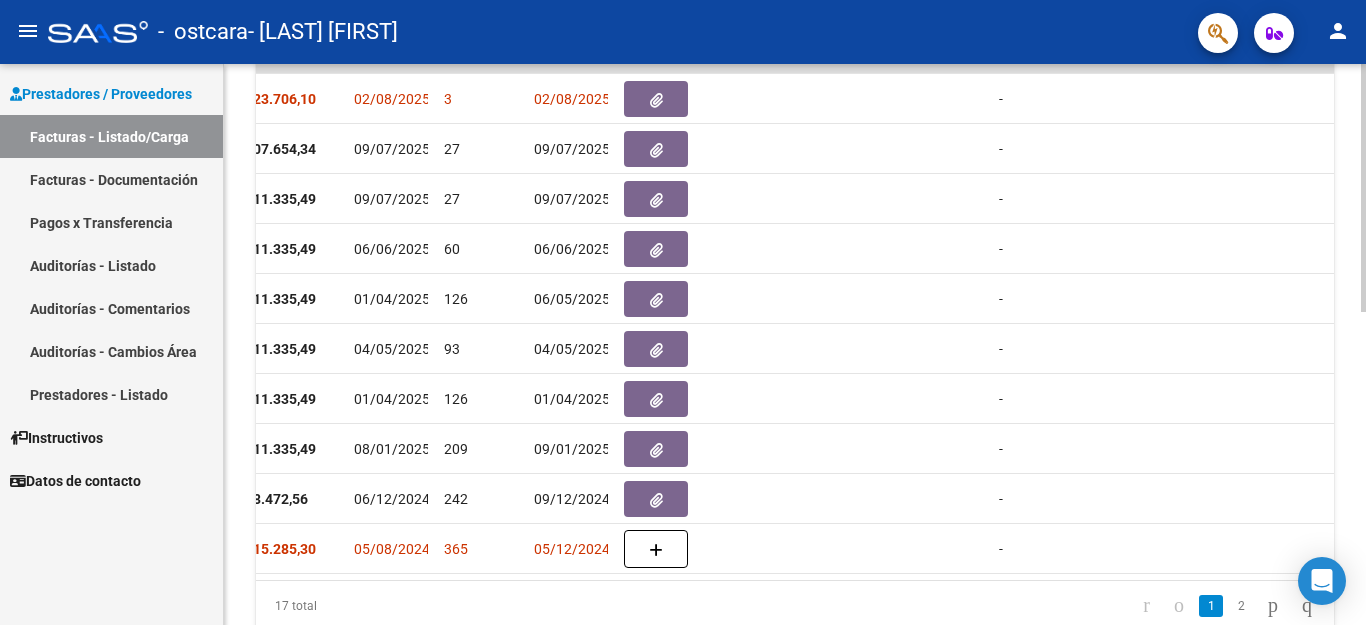scroll, scrollTop: 0, scrollLeft: 1887, axis: horizontal 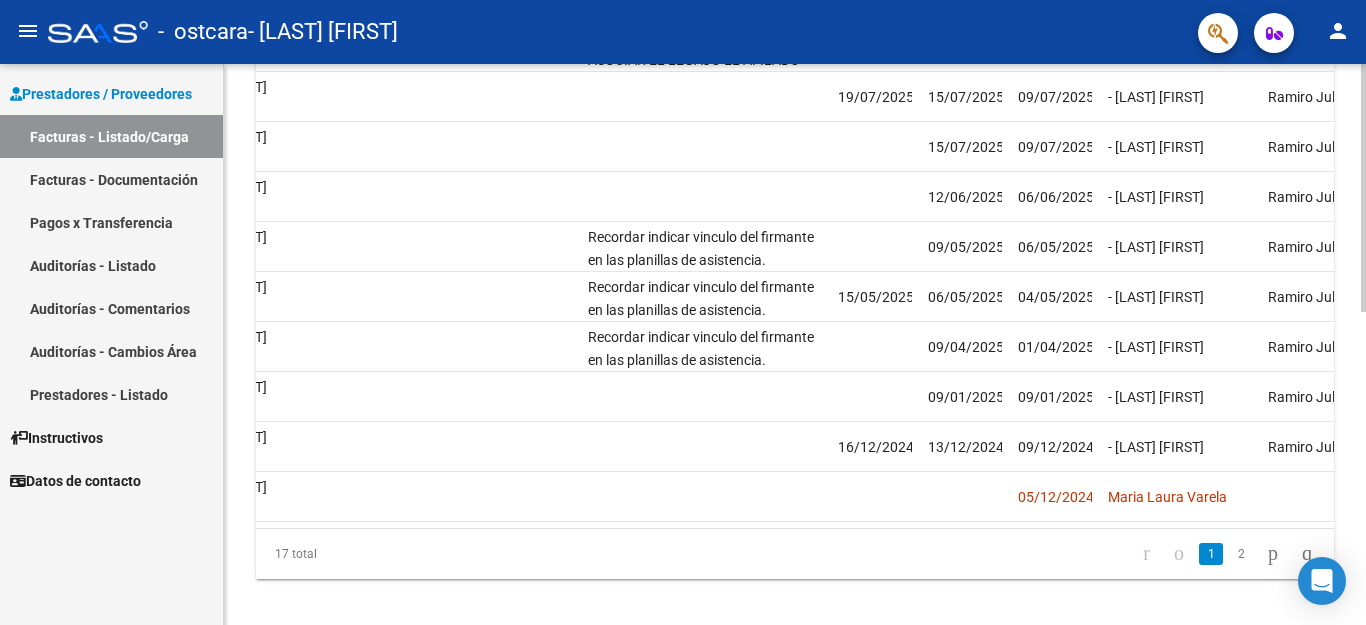 click on "Video tutorial   PRESTADORES -> Listado de CPBTs Emitidos por Prestadores / Proveedores (alt+q)   Cargar Comprobante
cloud_download  CSV  cloud_download  EXCEL  cloud_download  Estandar   Descarga Masiva
Filtros Id Area Area Todos Confirmado   Mostrar totalizadores   FILTROS DEL COMPROBANTE  Comprobante Tipo Comprobante Tipo Start date – End date Fec. Comprobante Desde / Hasta Días Emisión Desde(cant. días) Días Emisión Hasta(cant. días) CUIT / Razón Social Pto. Venta Nro. Comprobante Código SSS CAE Válido CAE Válido Todos Cargado Módulo Hosp. Todos Tiene facturacion Apócrifa Hospital Refes  FILTROS DE INTEGRACION  Período De Prestación Campos del Archivo de Rendición Devuelto x SSS (dr_envio) Todos Rendido x SSS (dr_envio) Tipo de Registro Tipo de Registro Período Presentación Período Presentación Campos del Legajo Asociado (preaprobación) Afiliado Legajo (cuil/nombre) Todos Solo facturas preaprobadas  MAS FILTROS  Todos Con Doc. Respaldatoria Todos Con Trazabilidad Todos – – 3" 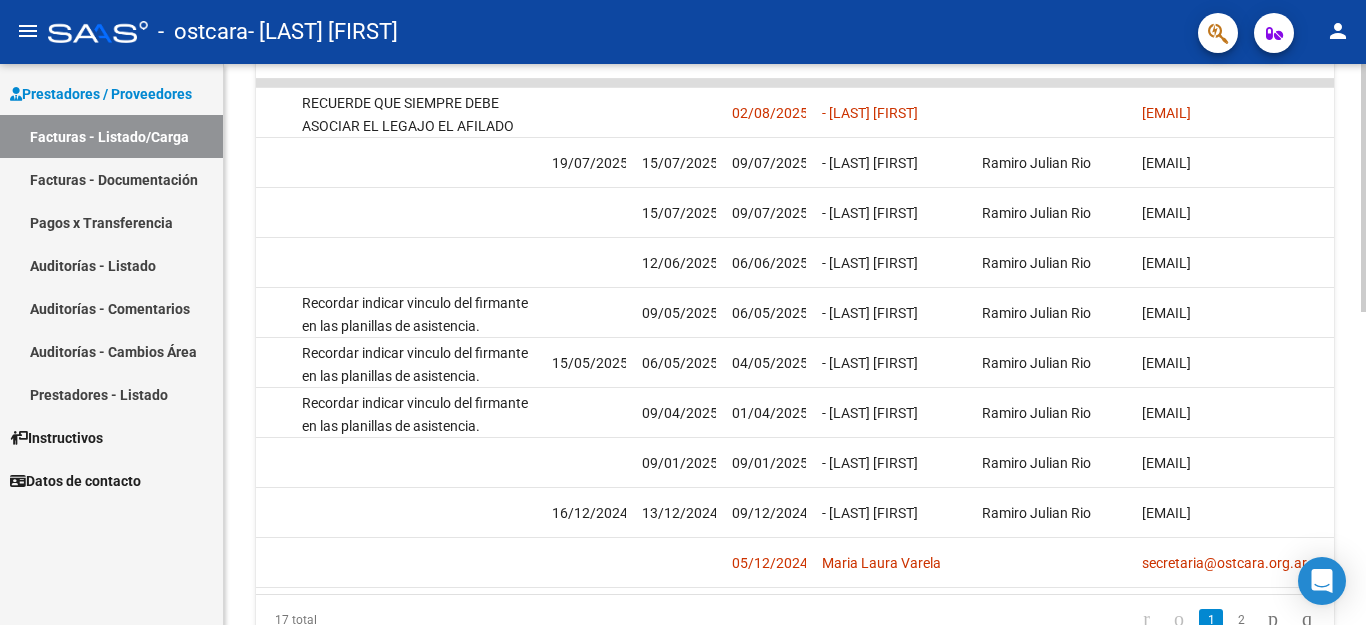 scroll, scrollTop: 602, scrollLeft: 0, axis: vertical 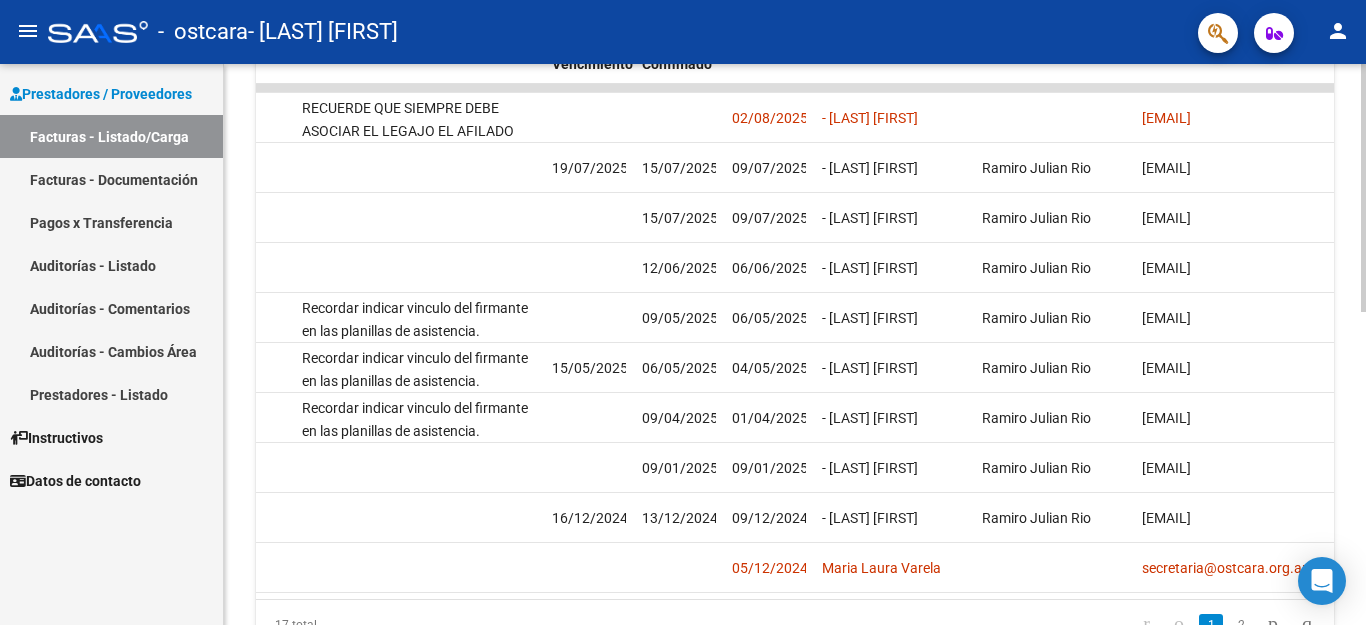 click 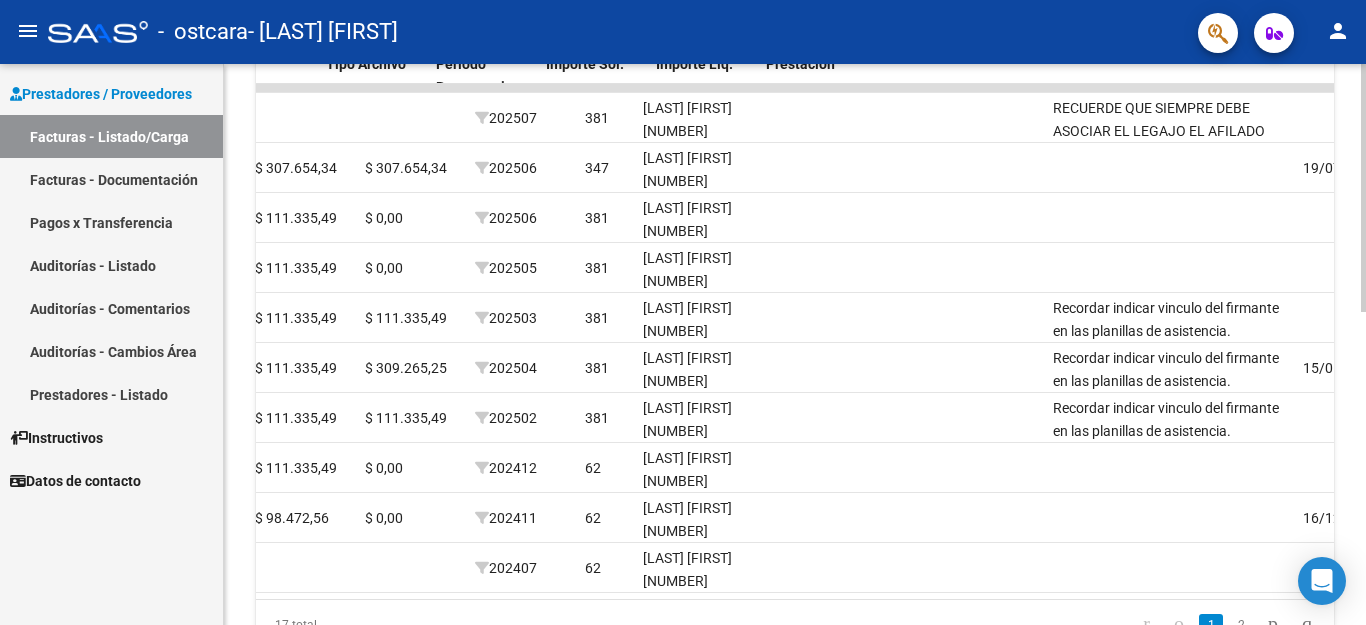 scroll, scrollTop: 0, scrollLeft: 2096, axis: horizontal 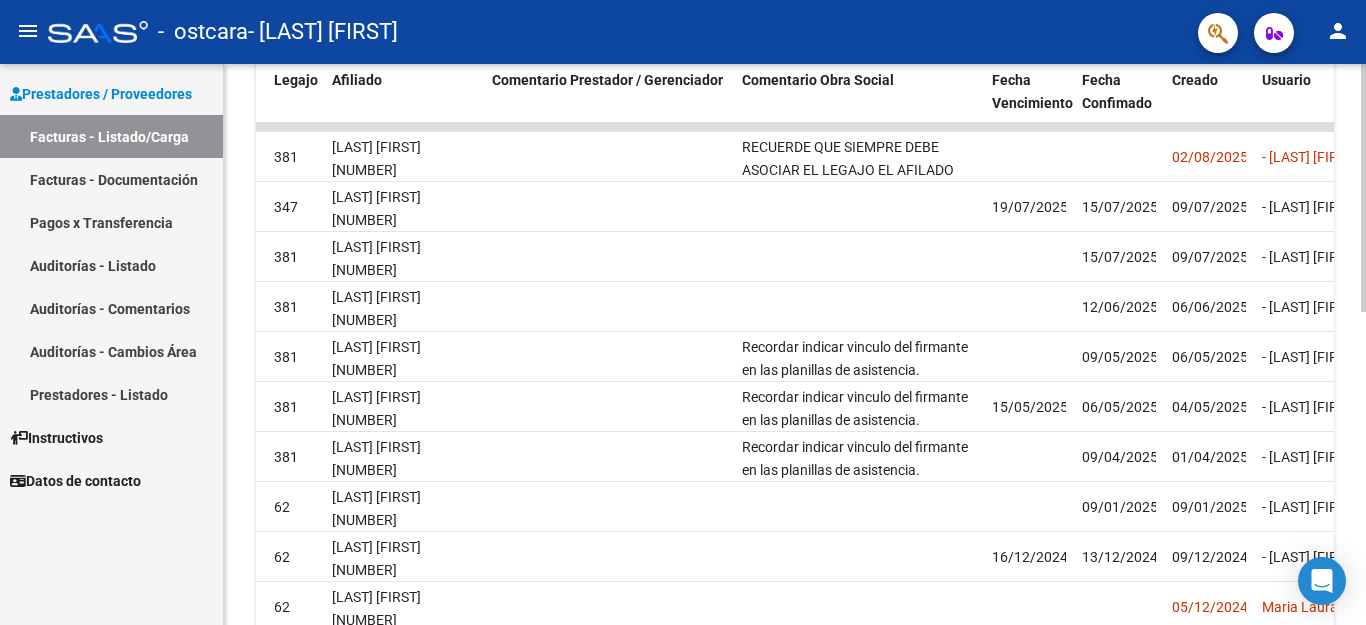 click on "Video tutorial   PRESTADORES -> Listado de CPBTs Emitidos por Prestadores / Proveedores (alt+q)   Cargar Comprobante
cloud_download  CSV  cloud_download  EXCEL  cloud_download  Estandar   Descarga Masiva
Filtros Id Area Area Todos Confirmado   Mostrar totalizadores   FILTROS DEL COMPROBANTE  Comprobante Tipo Comprobante Tipo Start date – End date Fec. Comprobante Desde / Hasta Días Emisión Desde(cant. días) Días Emisión Hasta(cant. días) CUIT / Razón Social Pto. Venta Nro. Comprobante Código SSS CAE Válido CAE Válido Todos Cargado Módulo Hosp. Todos Tiene facturacion Apócrifa Hospital Refes  FILTROS DE INTEGRACION  Período De Prestación Campos del Archivo de Rendición Devuelto x SSS (dr_envio) Todos Rendido x SSS (dr_envio) Tipo de Registro Tipo de Registro Período Presentación Período Presentación Campos del Legajo Asociado (preaprobación) Afiliado Legajo (cuil/nombre) Todos Solo facturas preaprobadas  MAS FILTROS  Todos Con Doc. Respaldatoria Todos Con Trazabilidad Todos – – 3" 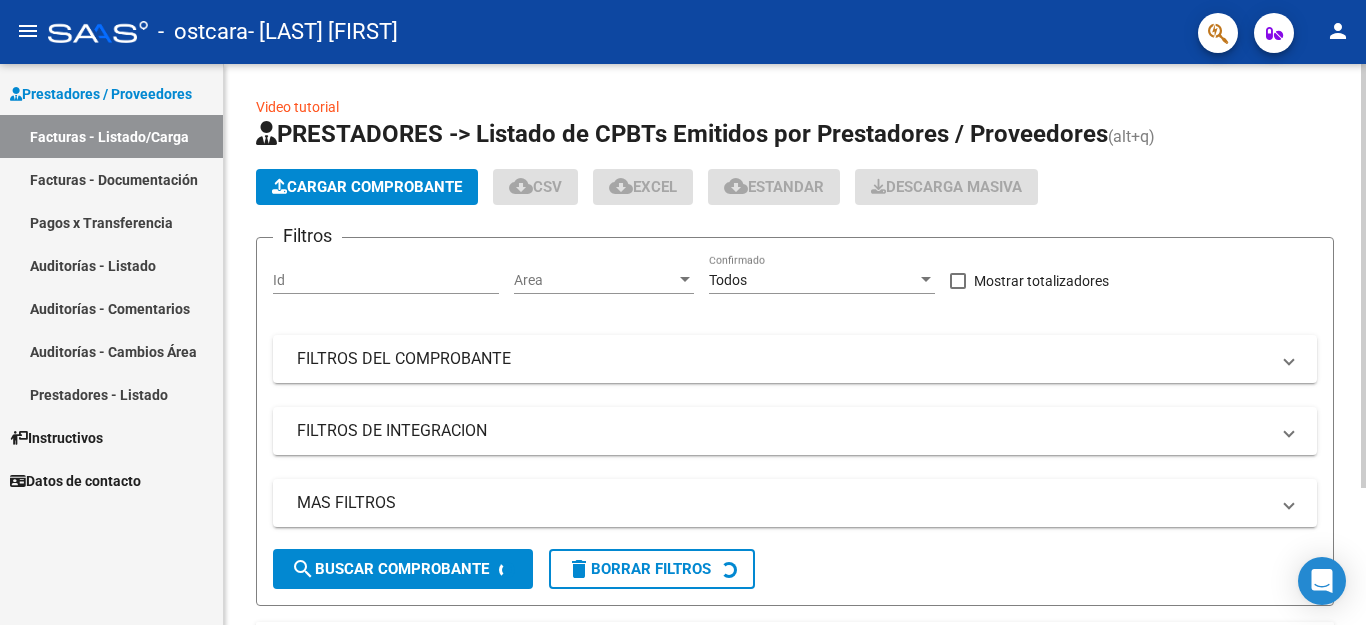 click 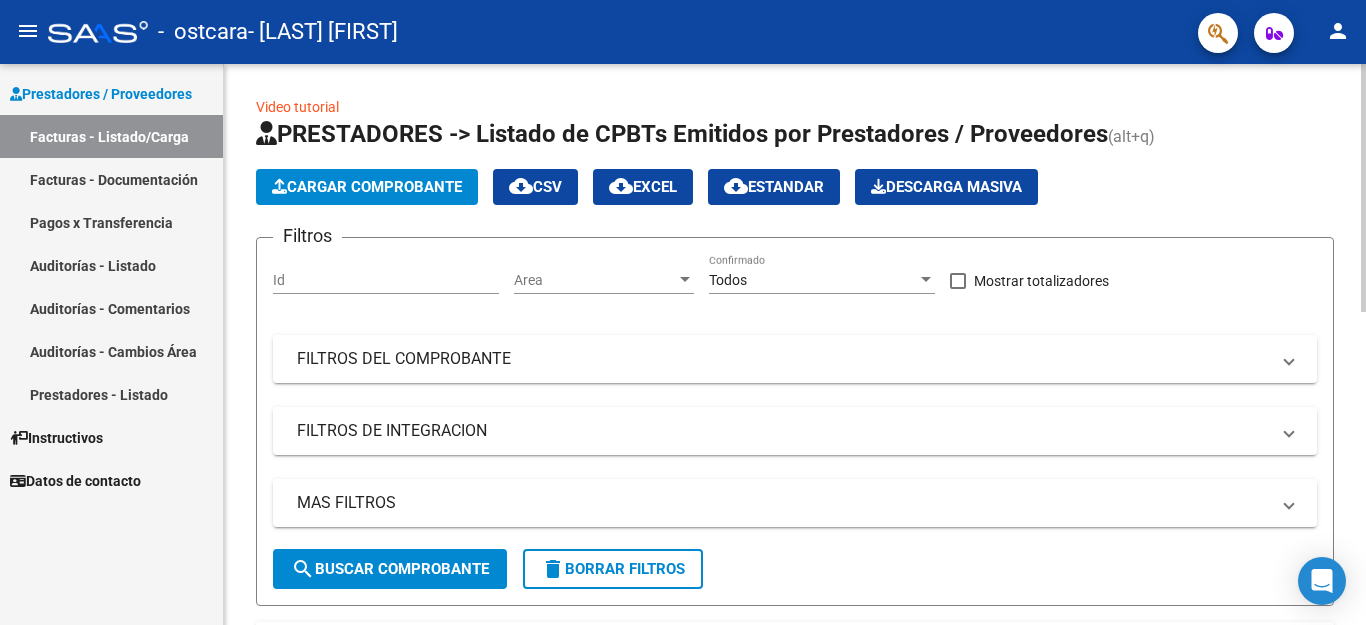 scroll, scrollTop: 0, scrollLeft: 0, axis: both 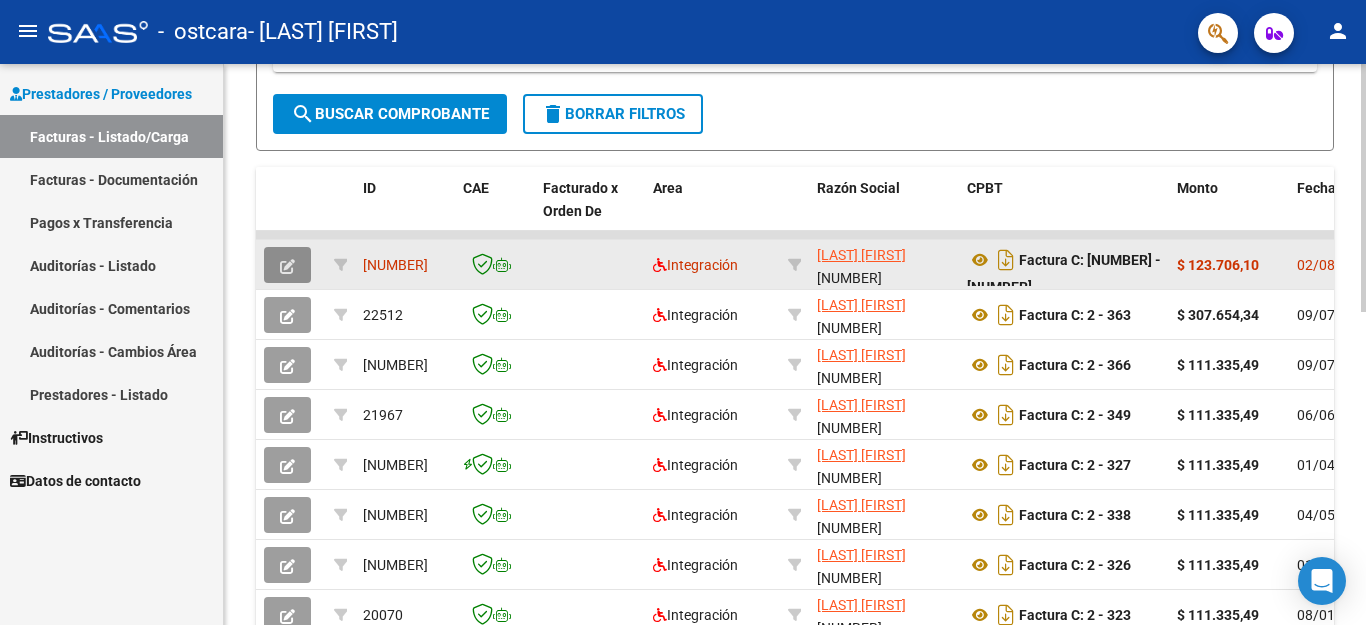 click 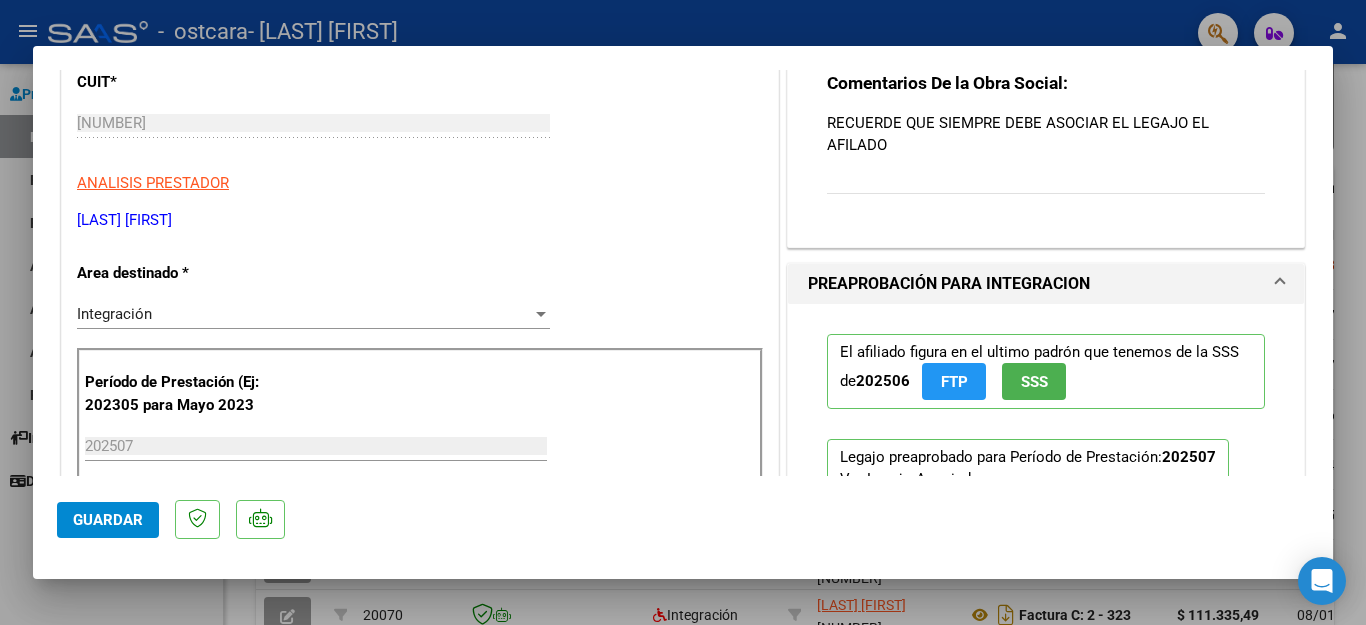 scroll, scrollTop: 259, scrollLeft: 0, axis: vertical 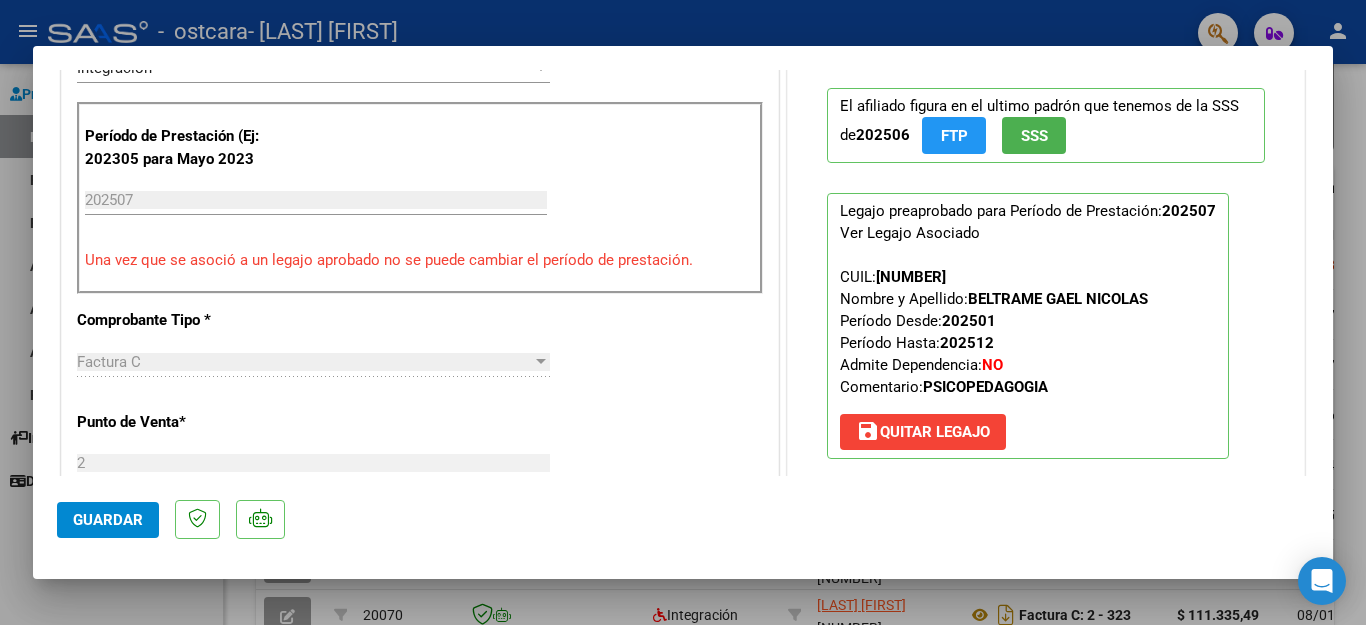 drag, startPoint x: 1338, startPoint y: 279, endPoint x: 1339, endPoint y: 259, distance: 20.024984 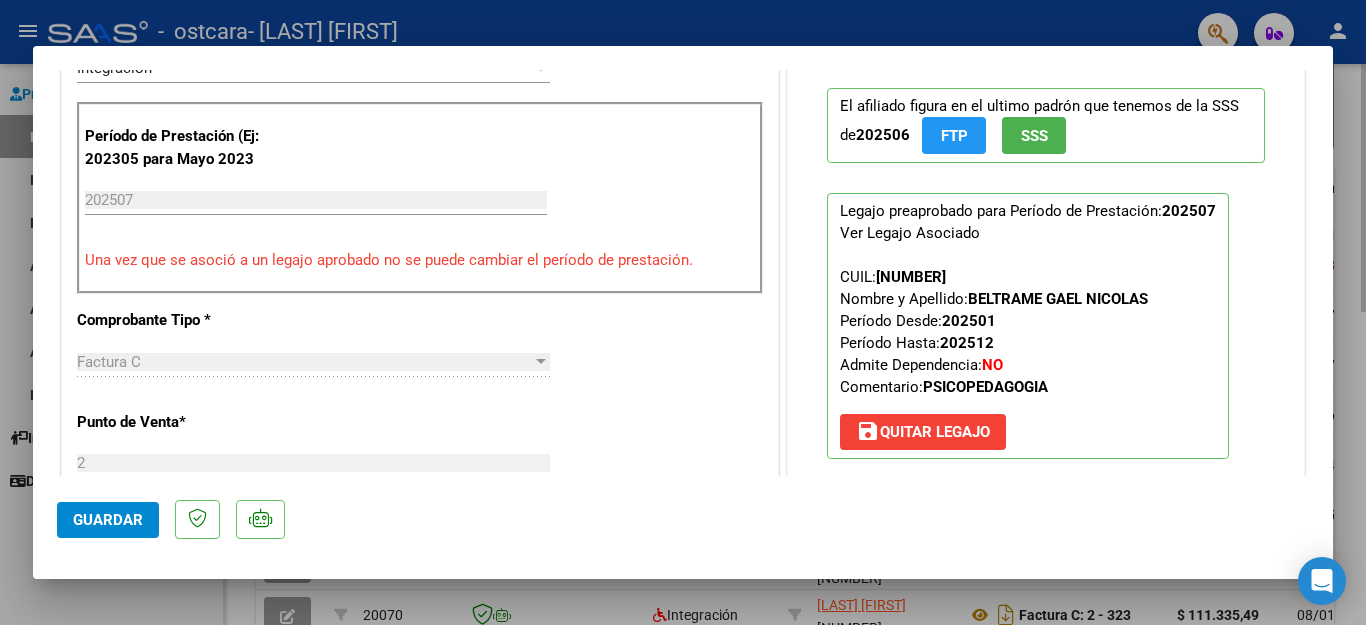 type 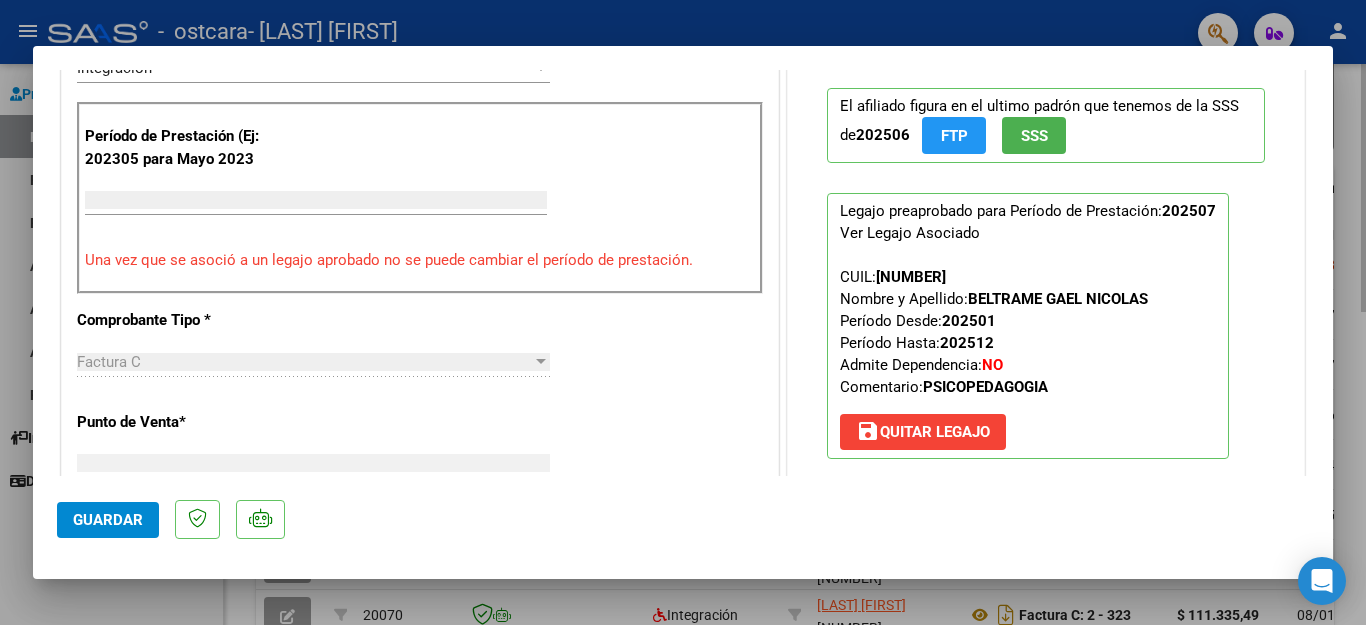 type 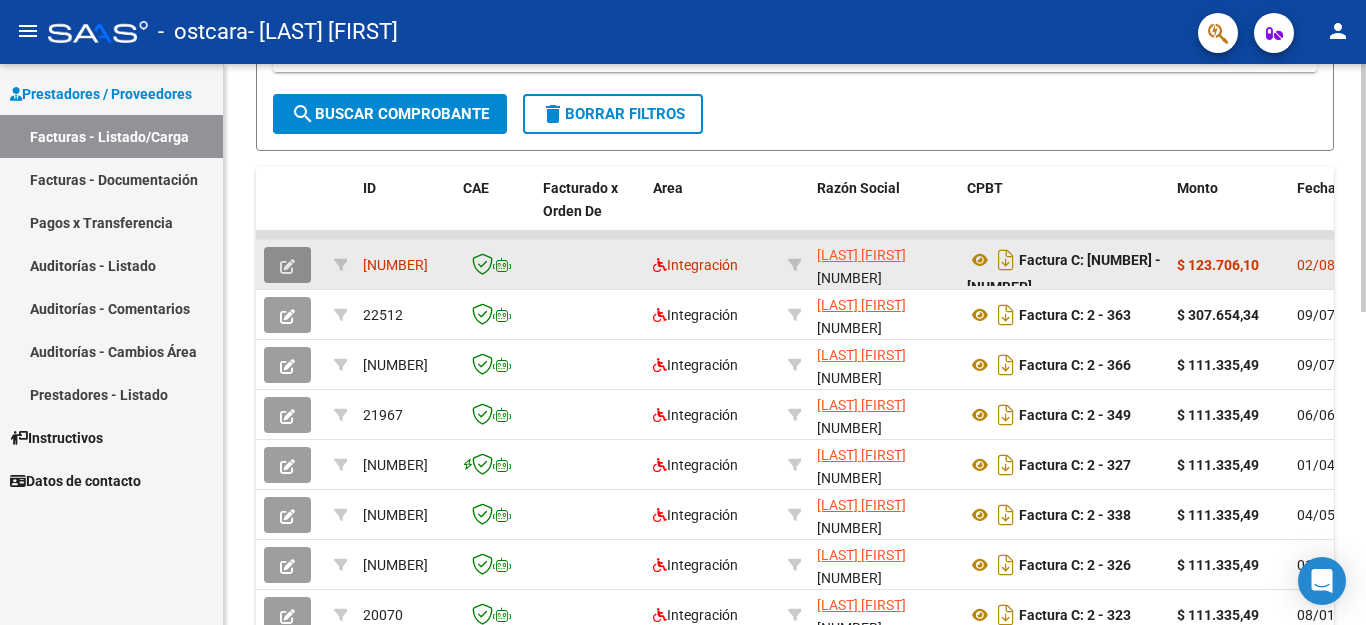 click 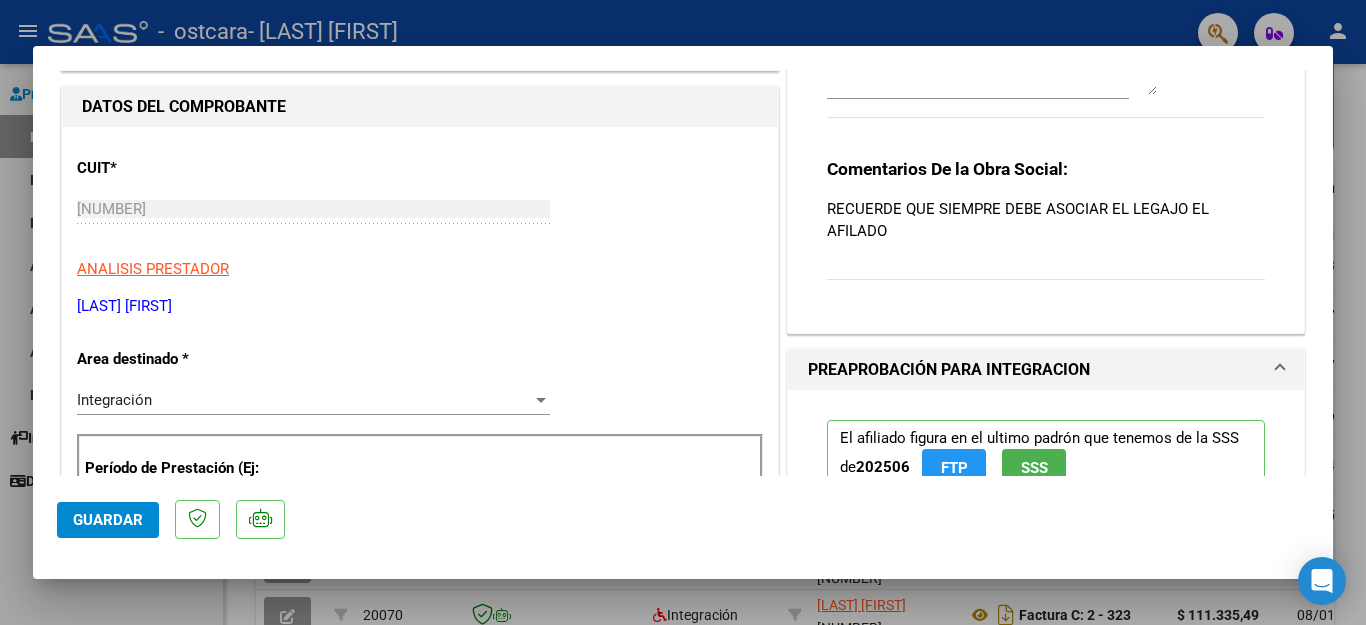 scroll, scrollTop: 273, scrollLeft: 0, axis: vertical 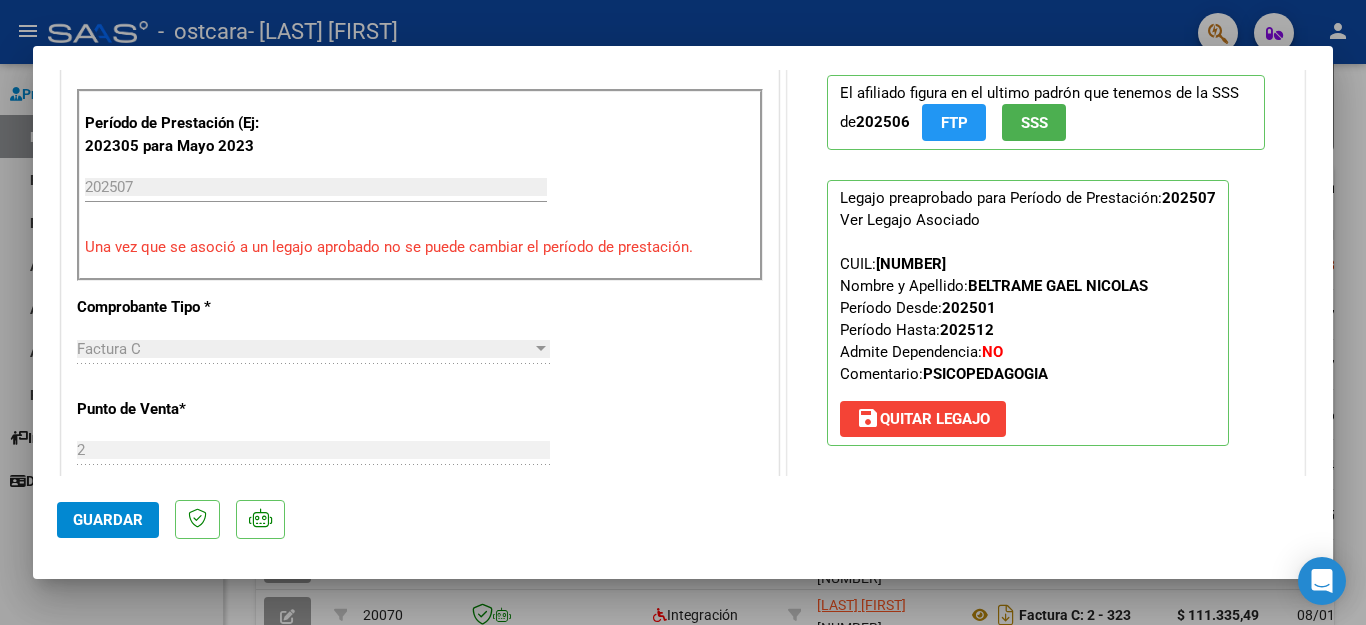 drag, startPoint x: 1340, startPoint y: 239, endPoint x: 1324, endPoint y: 233, distance: 17.088007 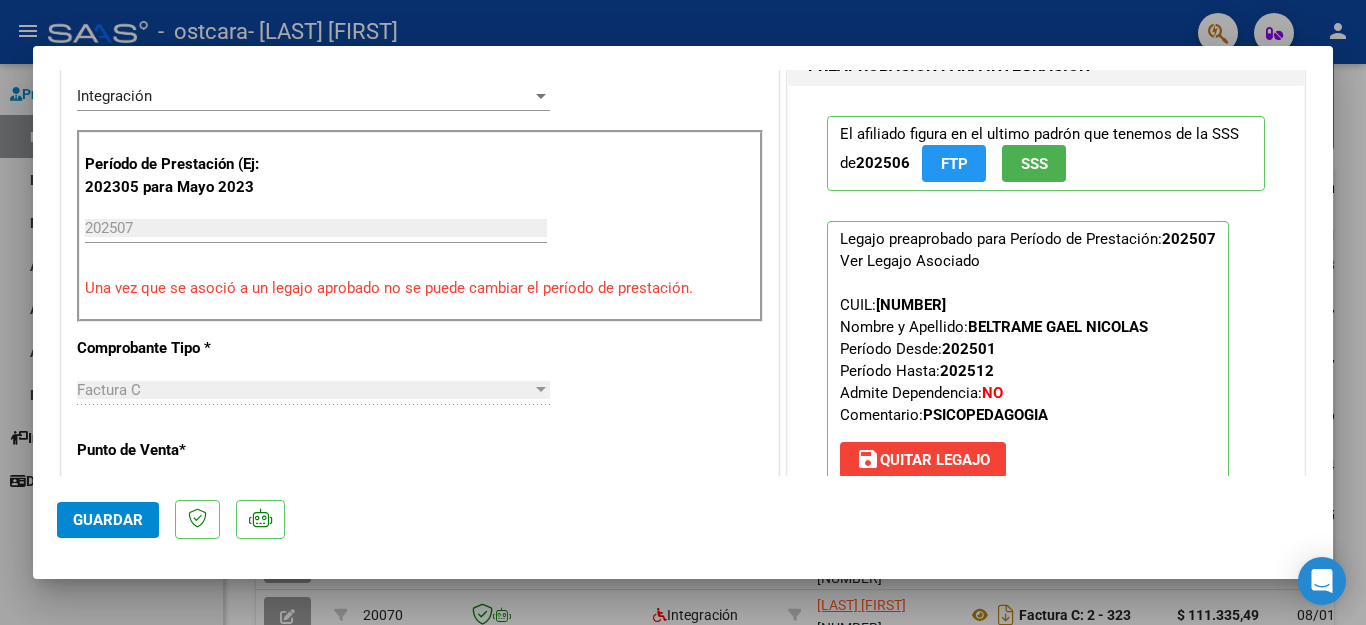 scroll, scrollTop: 491, scrollLeft: 0, axis: vertical 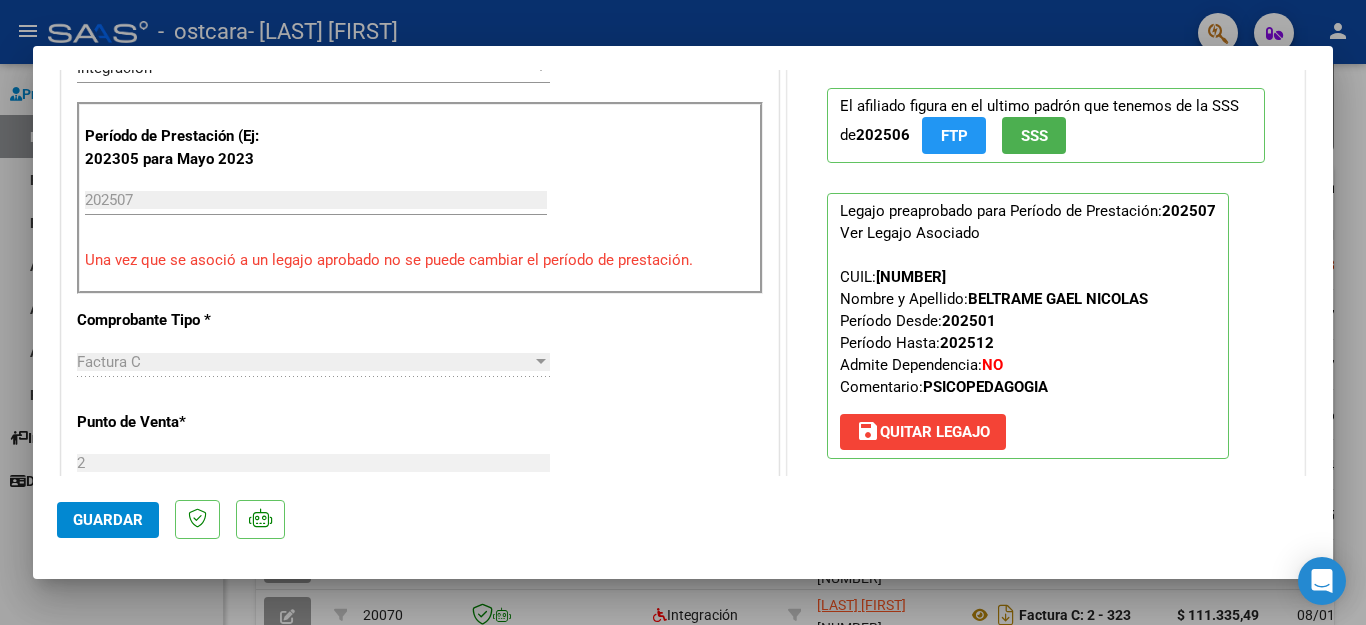 click on "El afiliado figura en el ultimo padrón que tenemos de la SSS de [NUMBER] FTP SSS Legajo preaprobado para Período de Prestación: [NUMBER] Ver Legajo Asociado CUIL: [NUMBER] Nombre y Apellido: [LAST] [FIRST] Período Desde: [NUMBER] Período Hasta: [NUMBER] Admite Dependencia: NO Comentario: PSICOPEDAGOGIA save Quitar Legajo" at bounding box center [1046, 273] 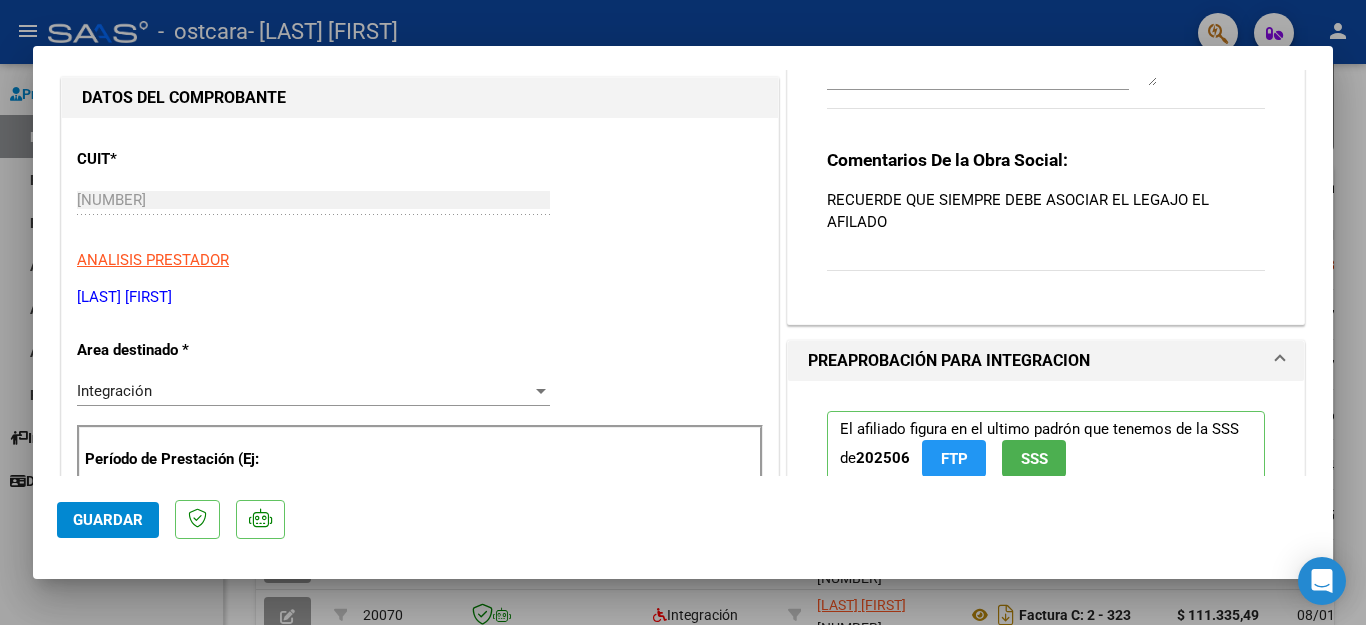 scroll, scrollTop: 140, scrollLeft: 0, axis: vertical 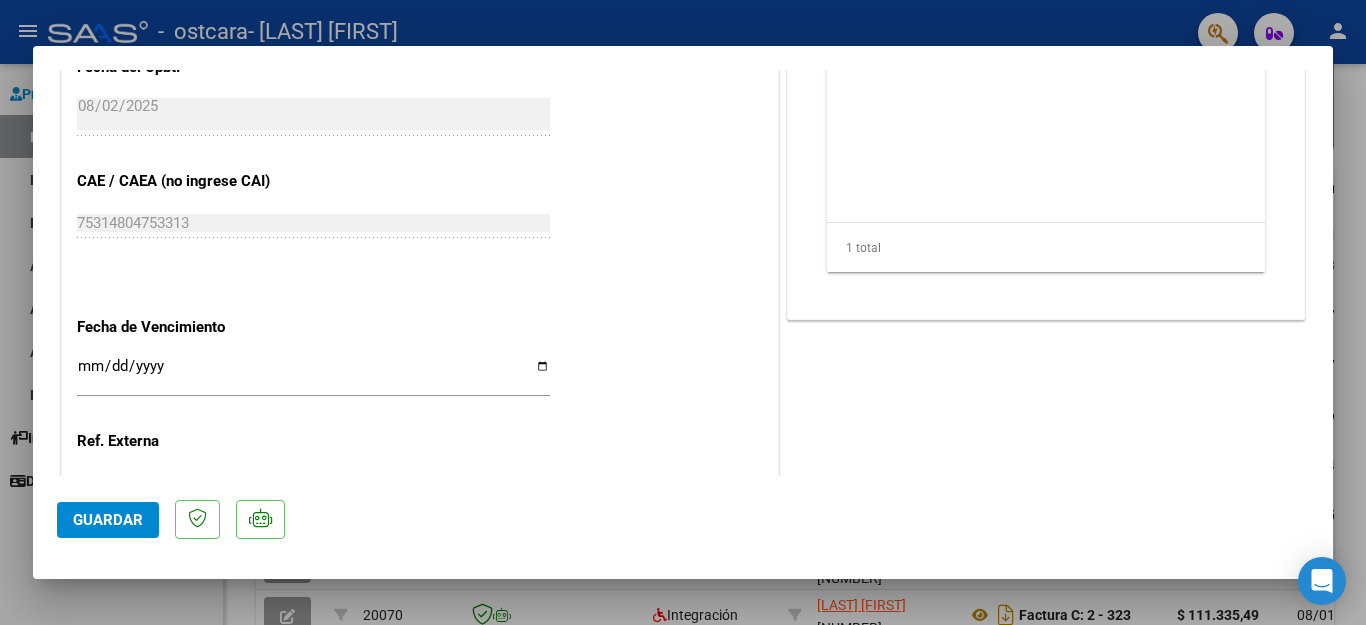 drag, startPoint x: 1338, startPoint y: 411, endPoint x: 1323, endPoint y: 435, distance: 28.301943 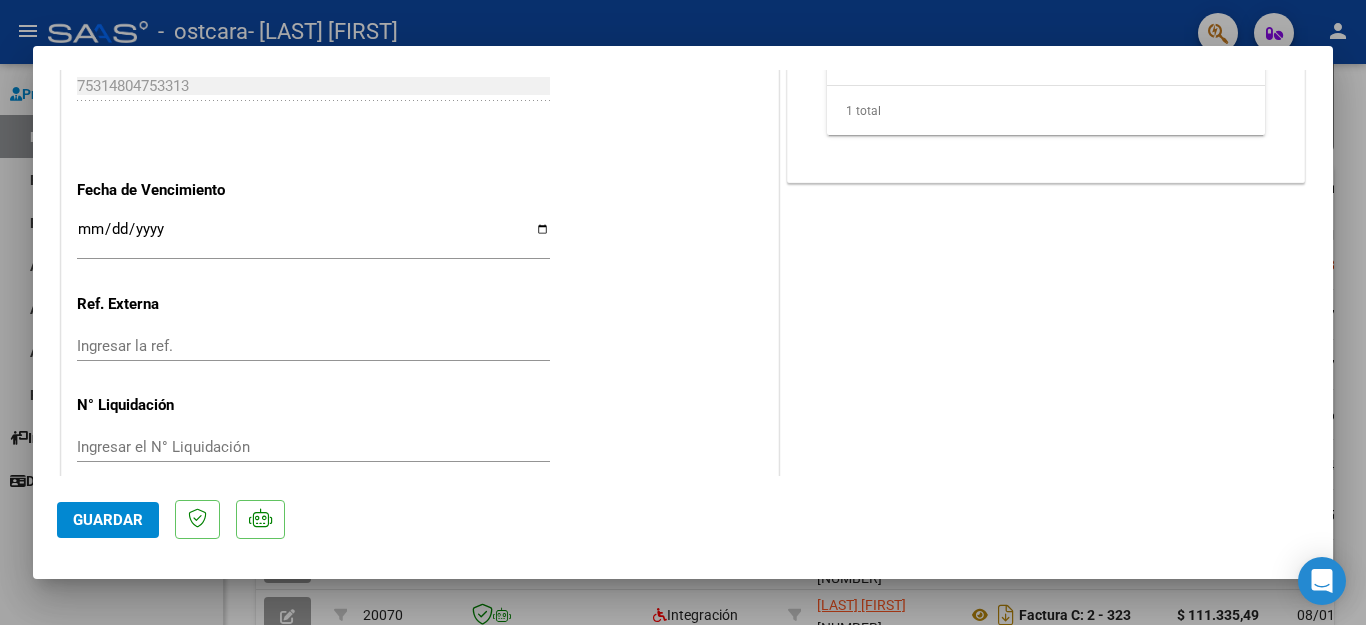 click at bounding box center [683, 312] 